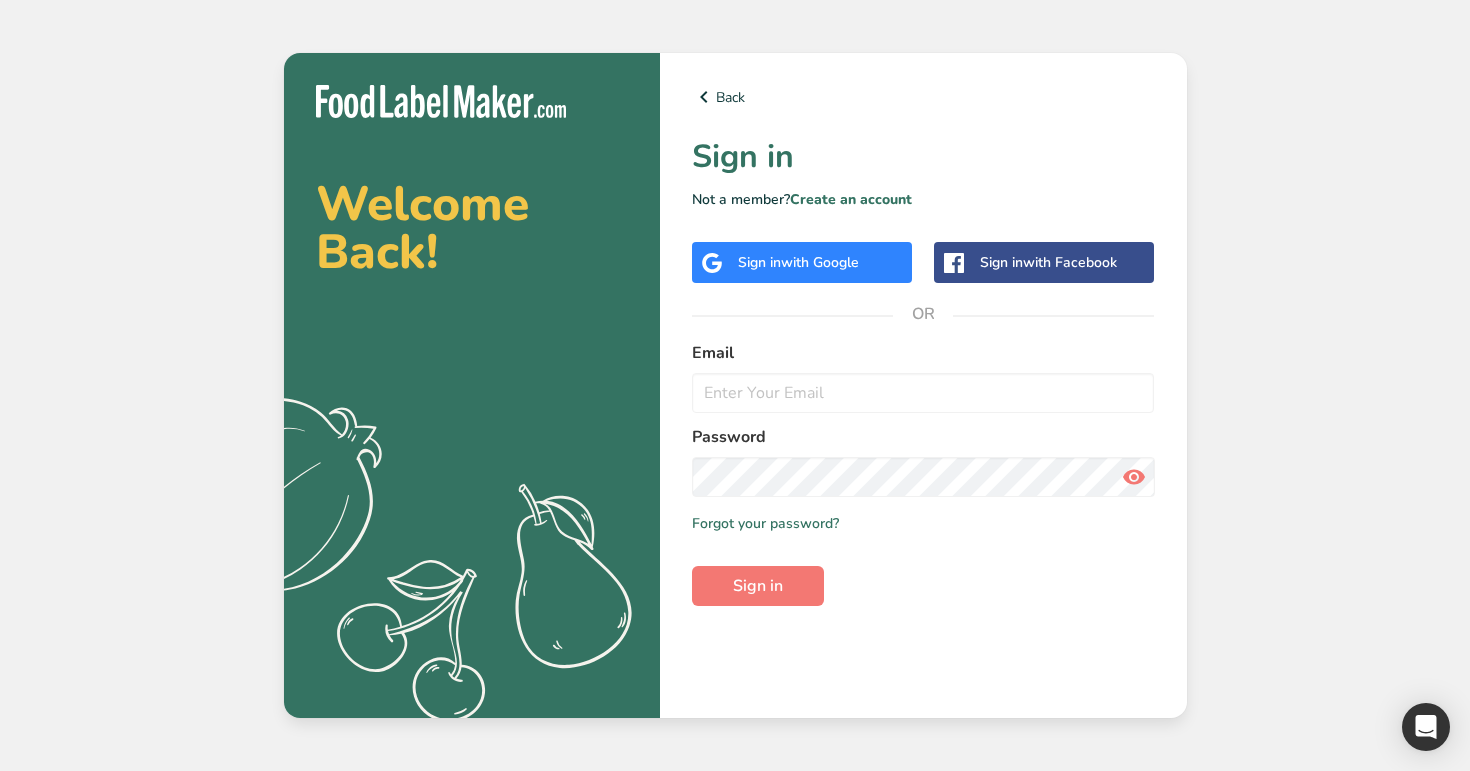 scroll, scrollTop: 0, scrollLeft: 0, axis: both 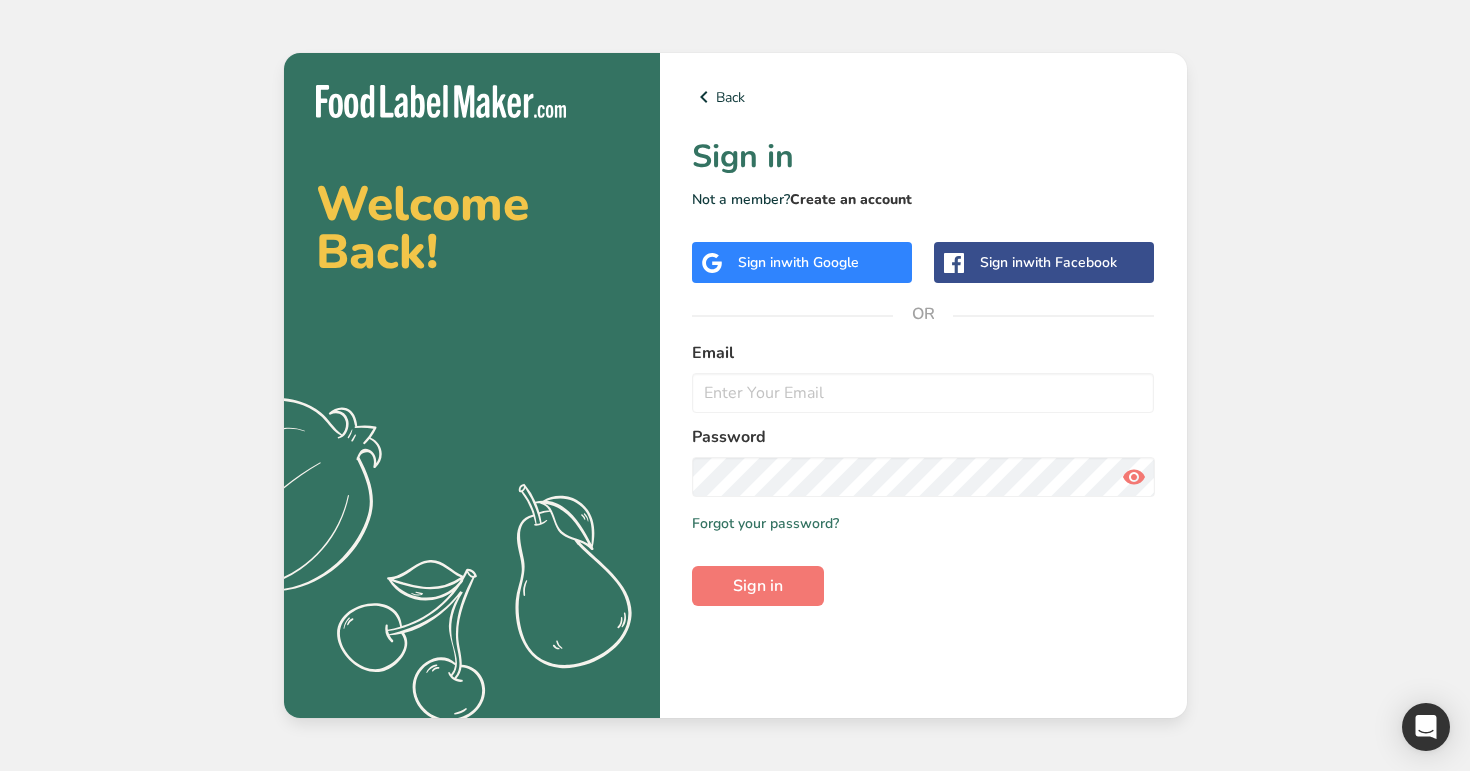 click on "Create an account" at bounding box center [851, 199] 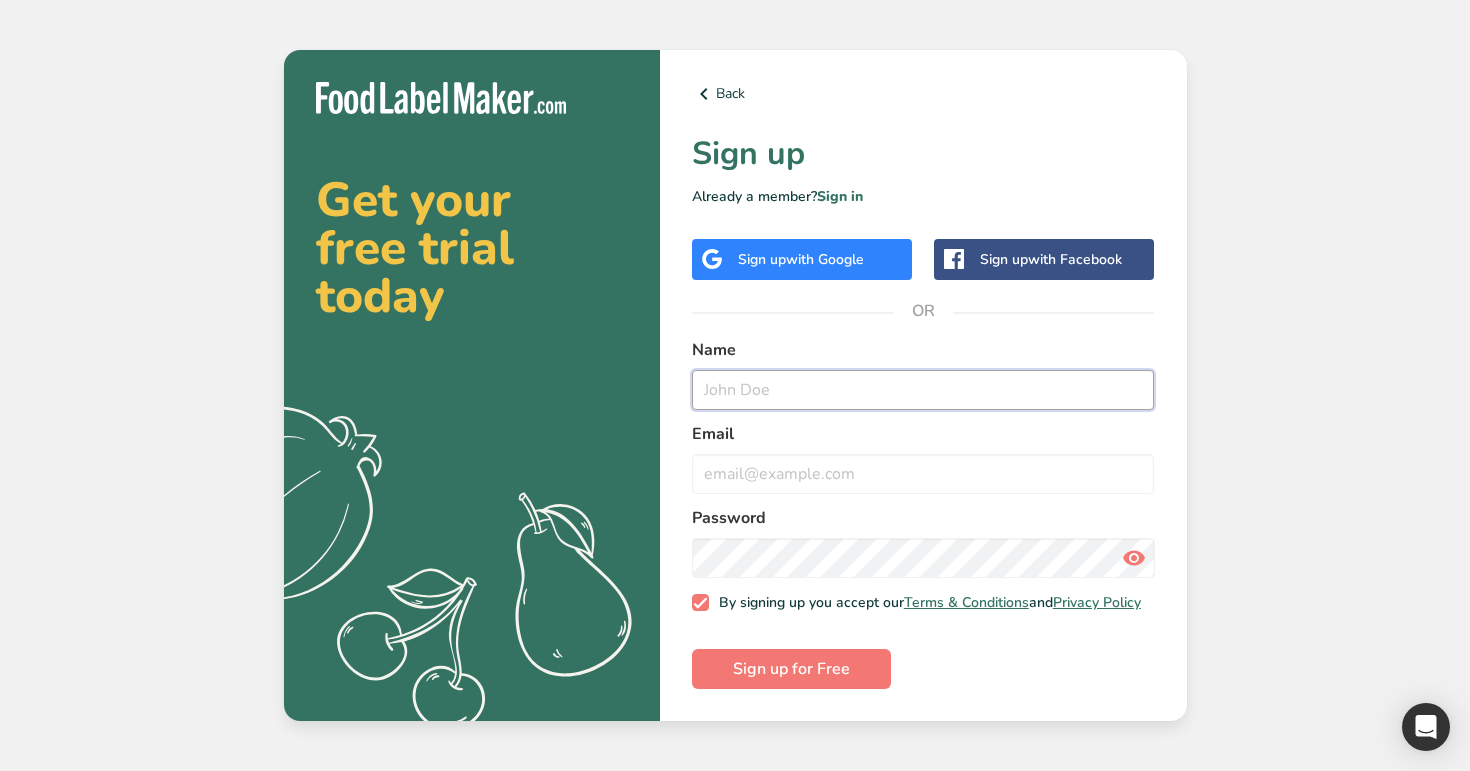 click at bounding box center [923, 390] 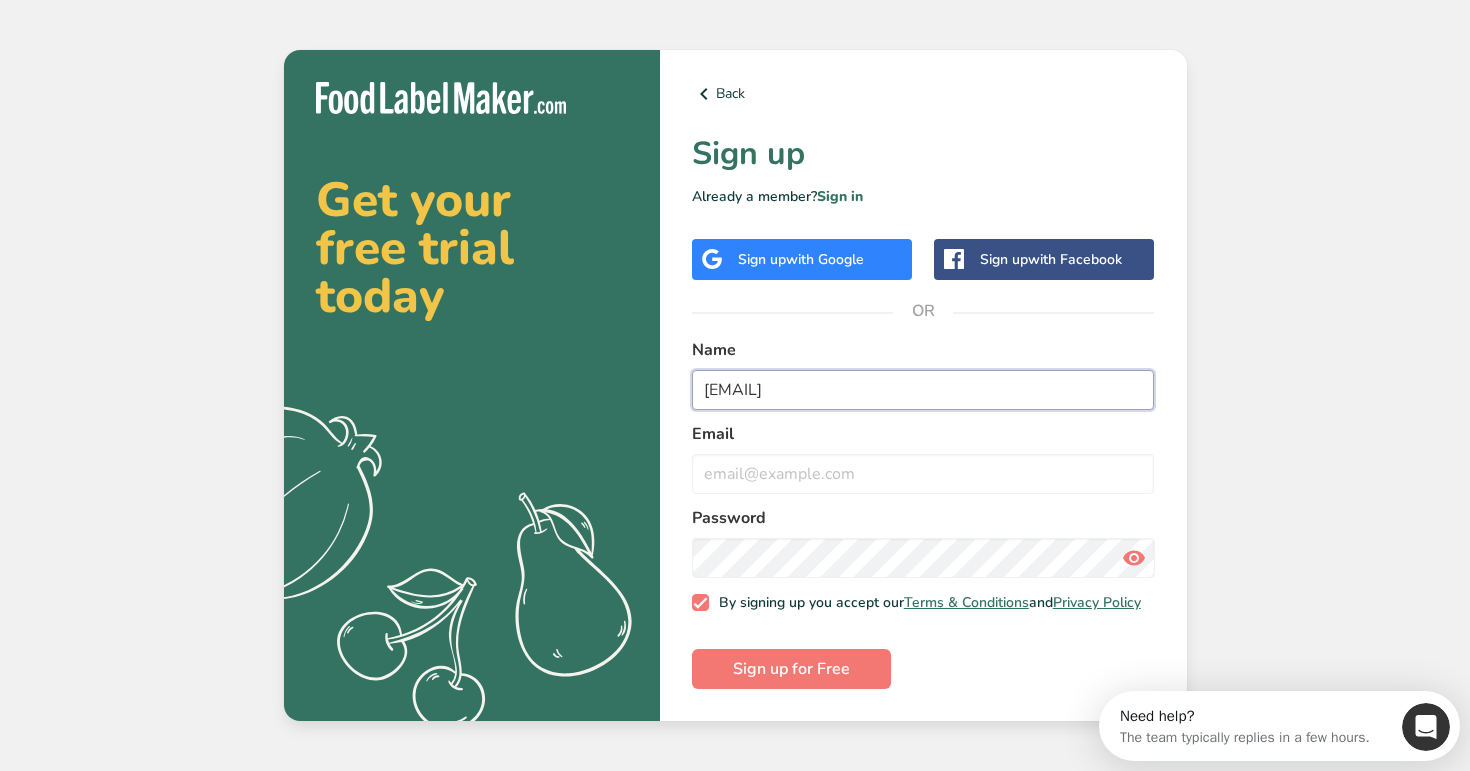 scroll, scrollTop: 0, scrollLeft: 0, axis: both 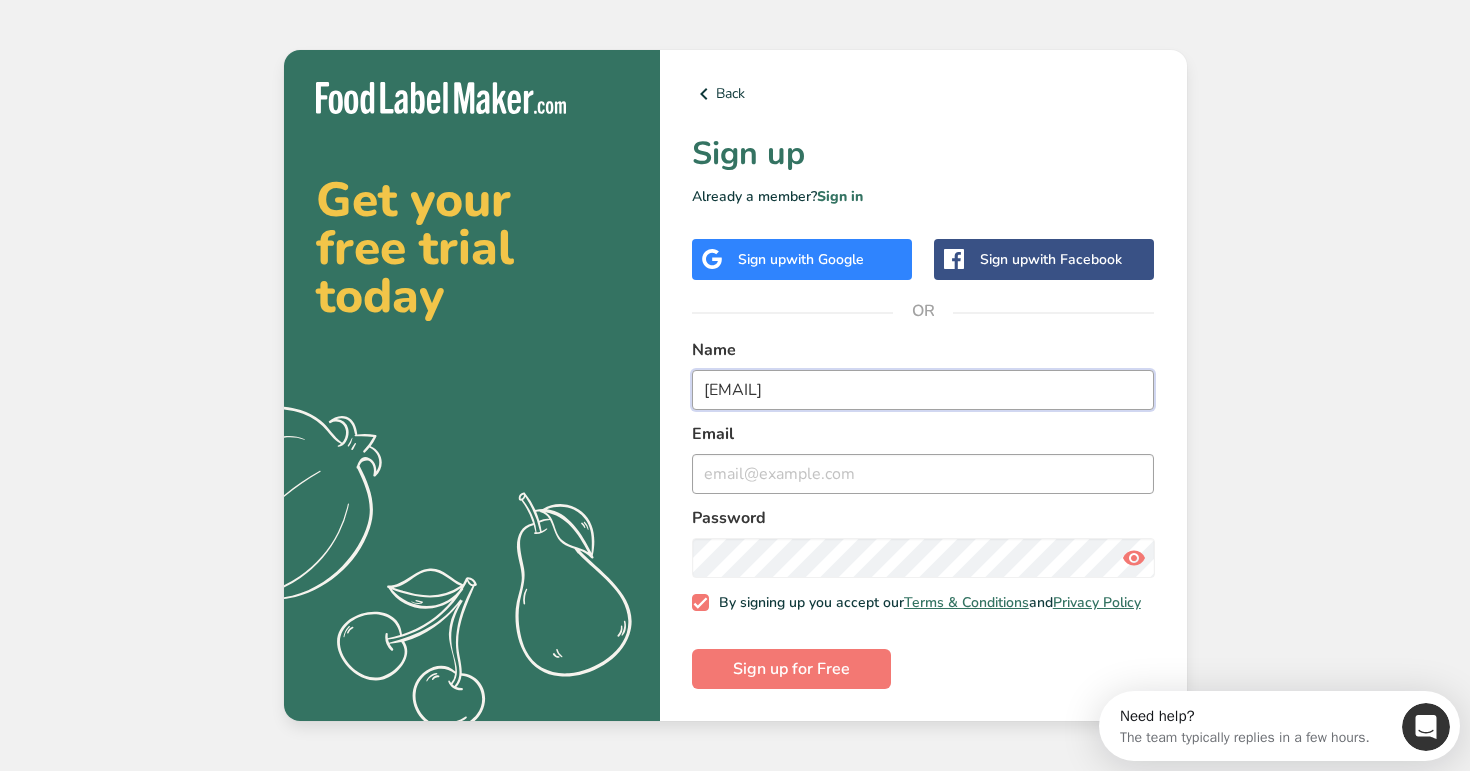 type on "admin1@test.com" 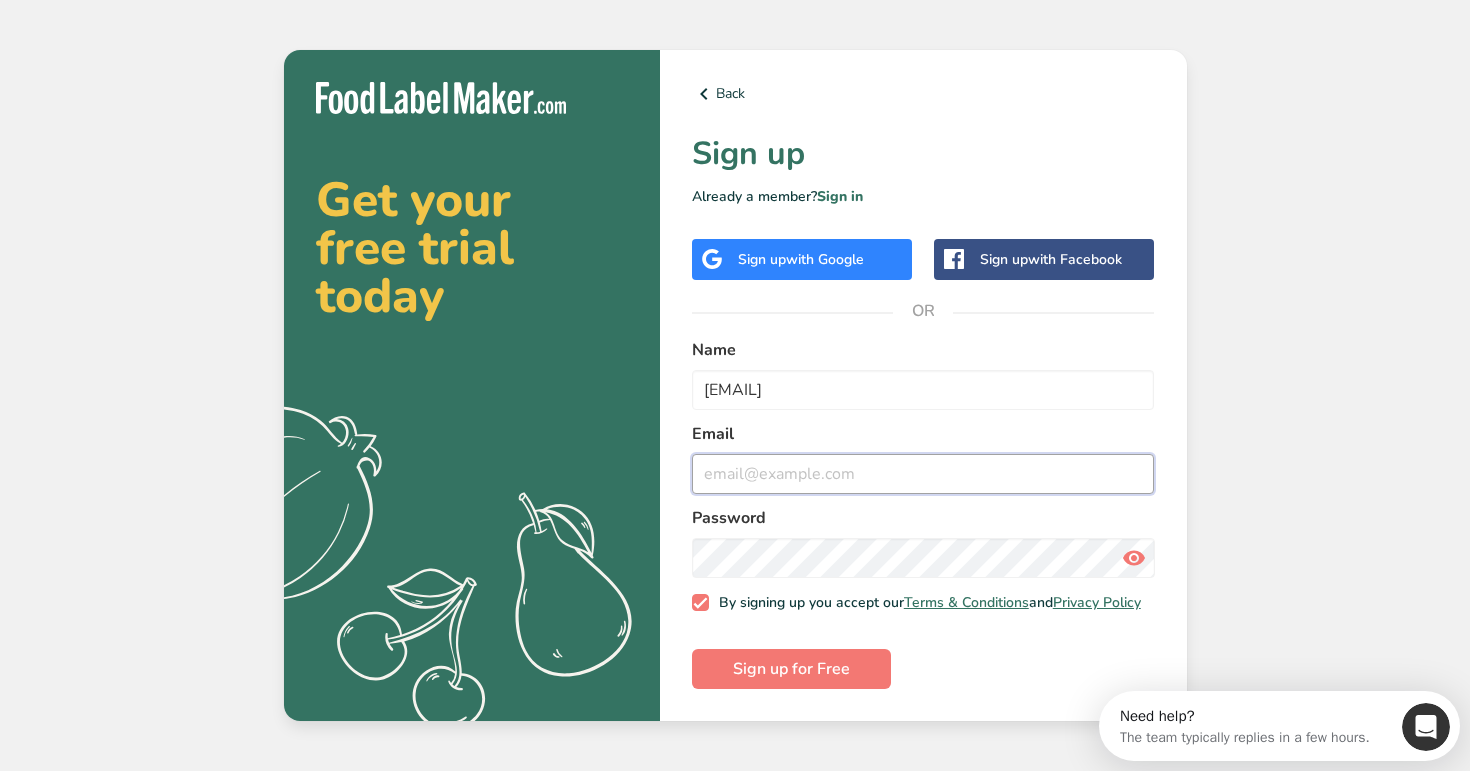 click at bounding box center (923, 474) 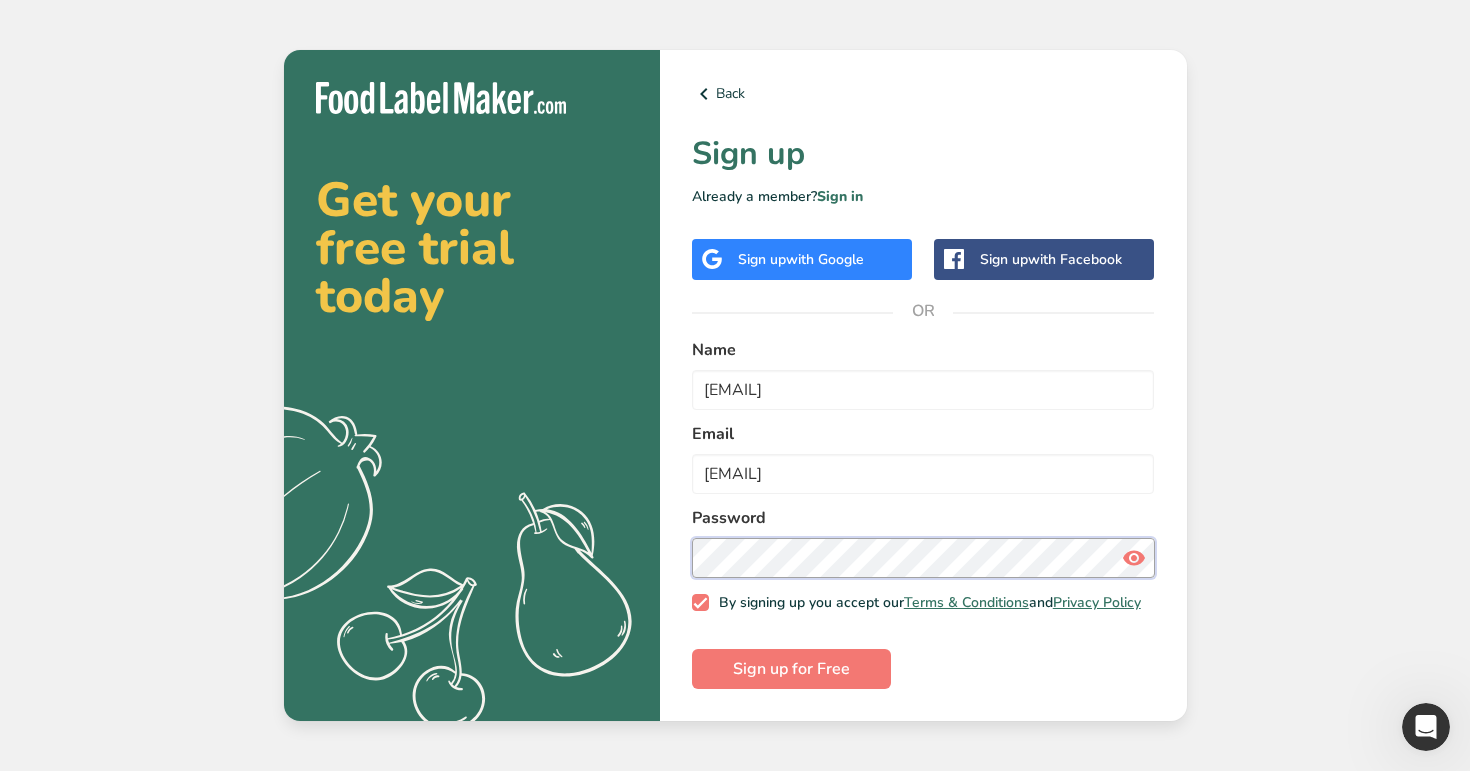 click on "Sign up for Free" at bounding box center [791, 669] 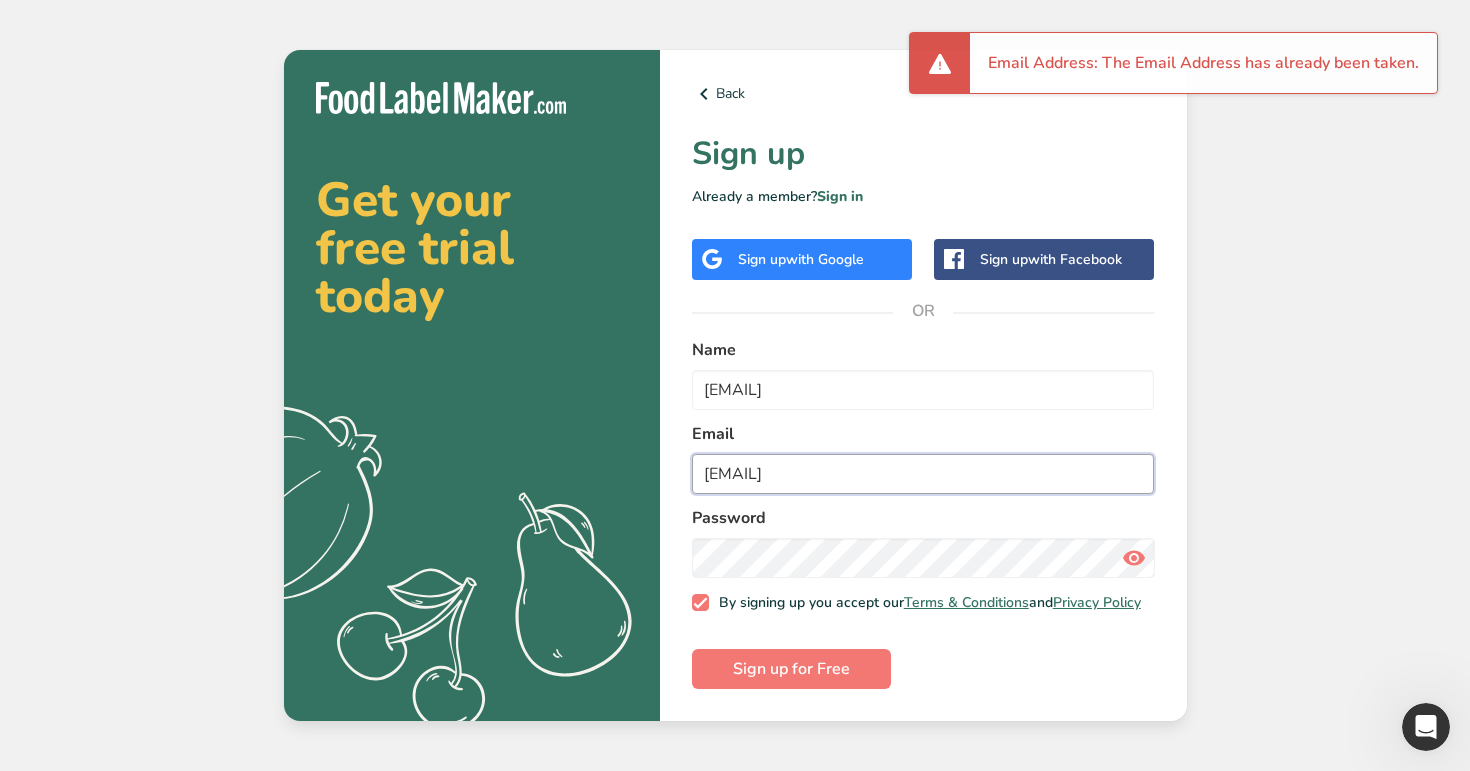 click on "admin1@test.com" at bounding box center [923, 474] 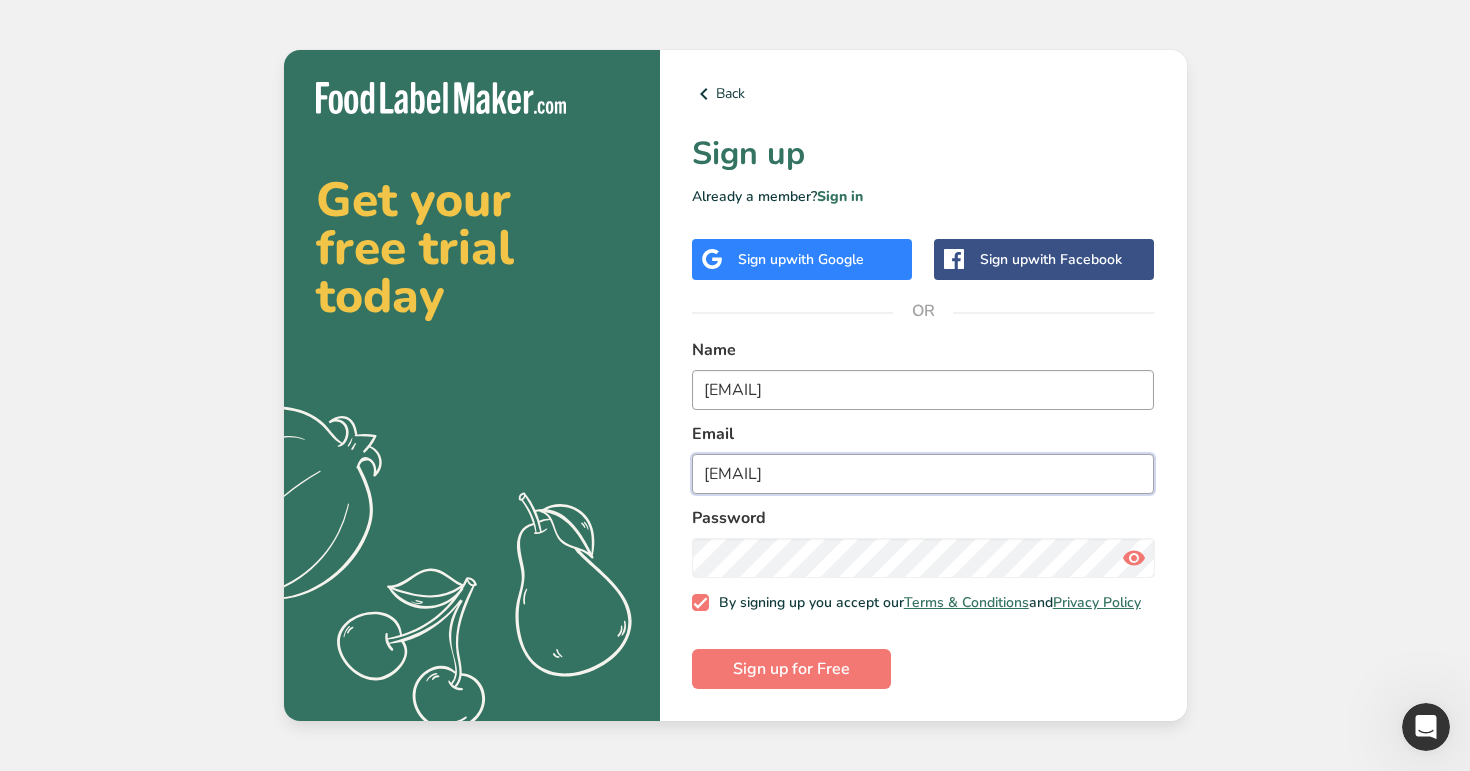 type on "admin2@test.com" 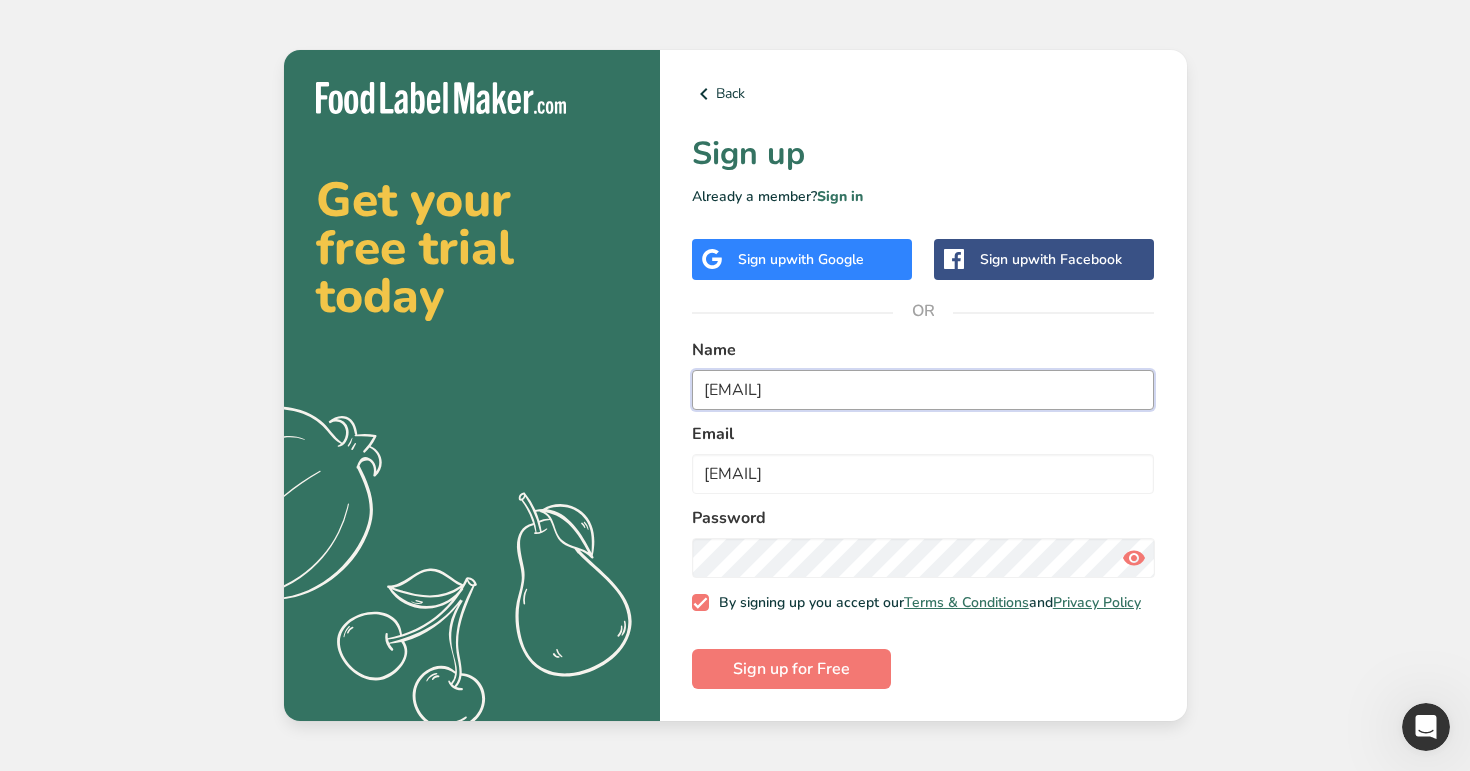 click on "admin1@test.com" at bounding box center [923, 390] 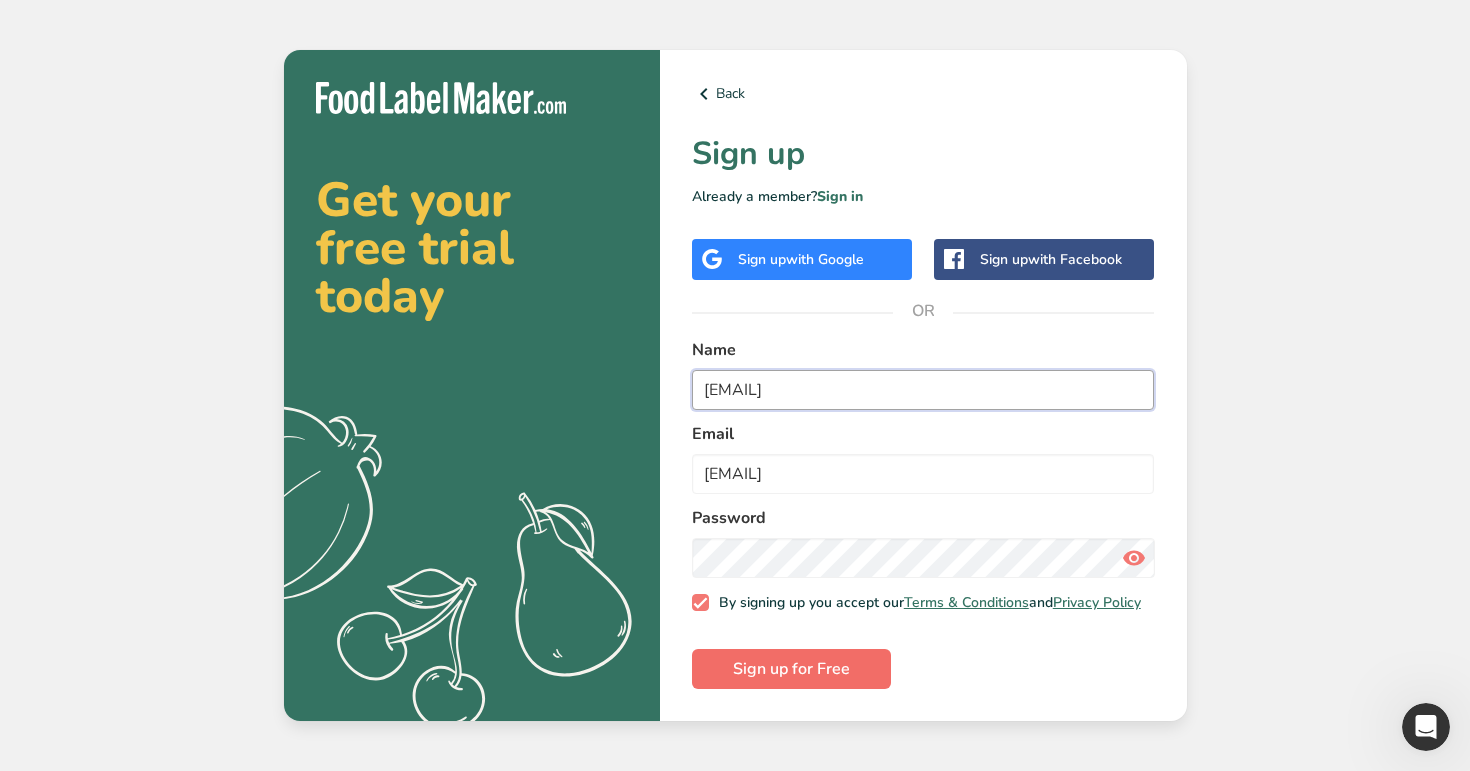 type on "admin2@test.com" 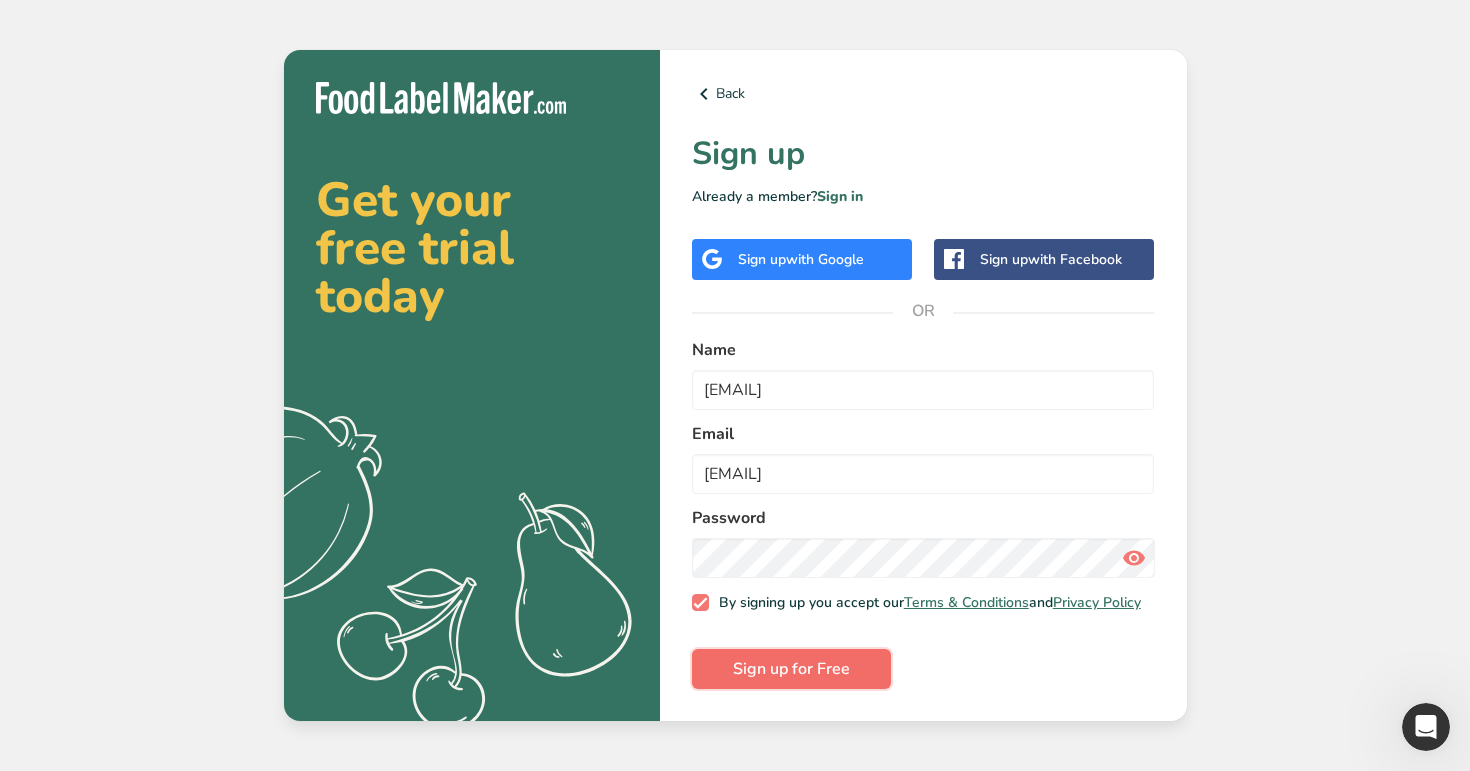 click on "Sign up for Free" at bounding box center (791, 669) 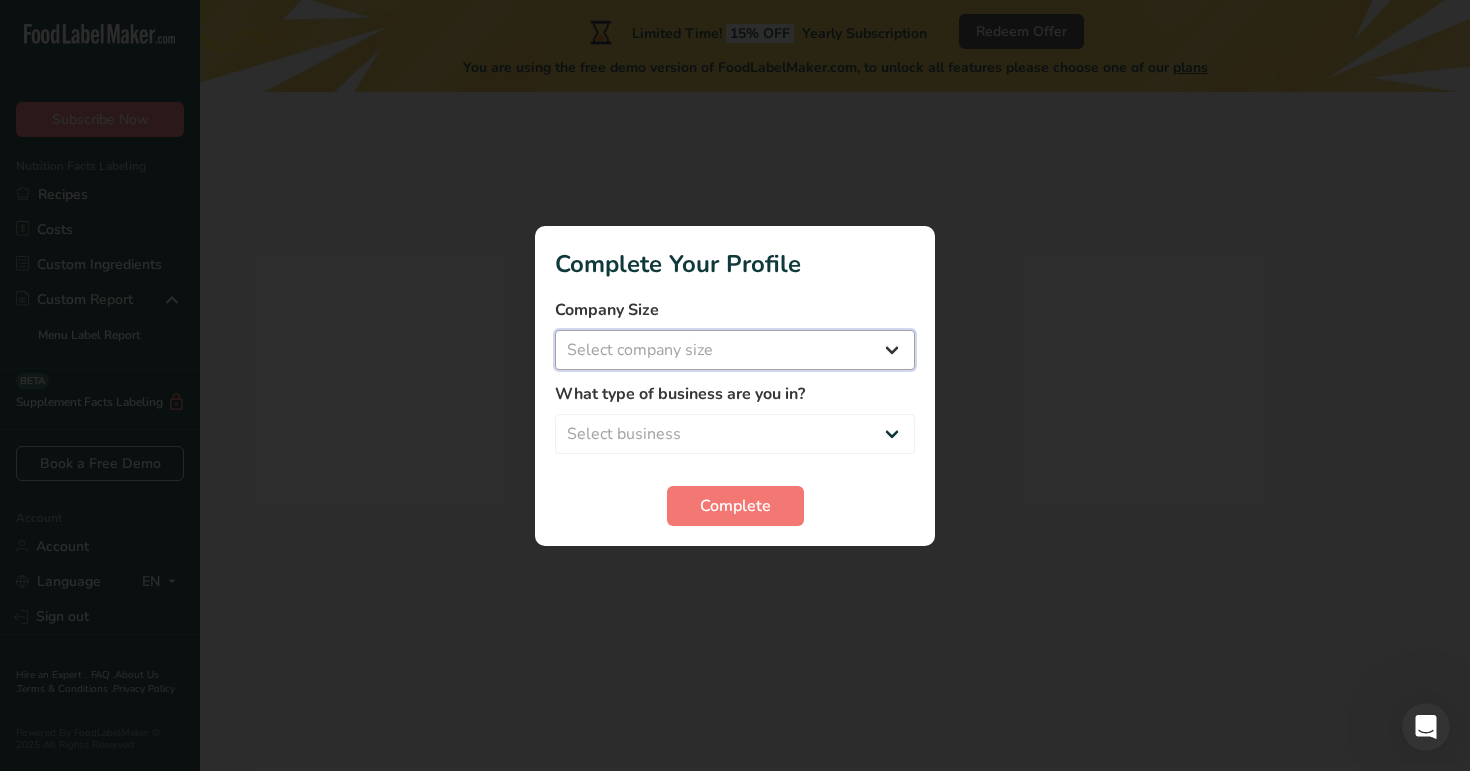 click on "Select company size" at bounding box center [735, 350] 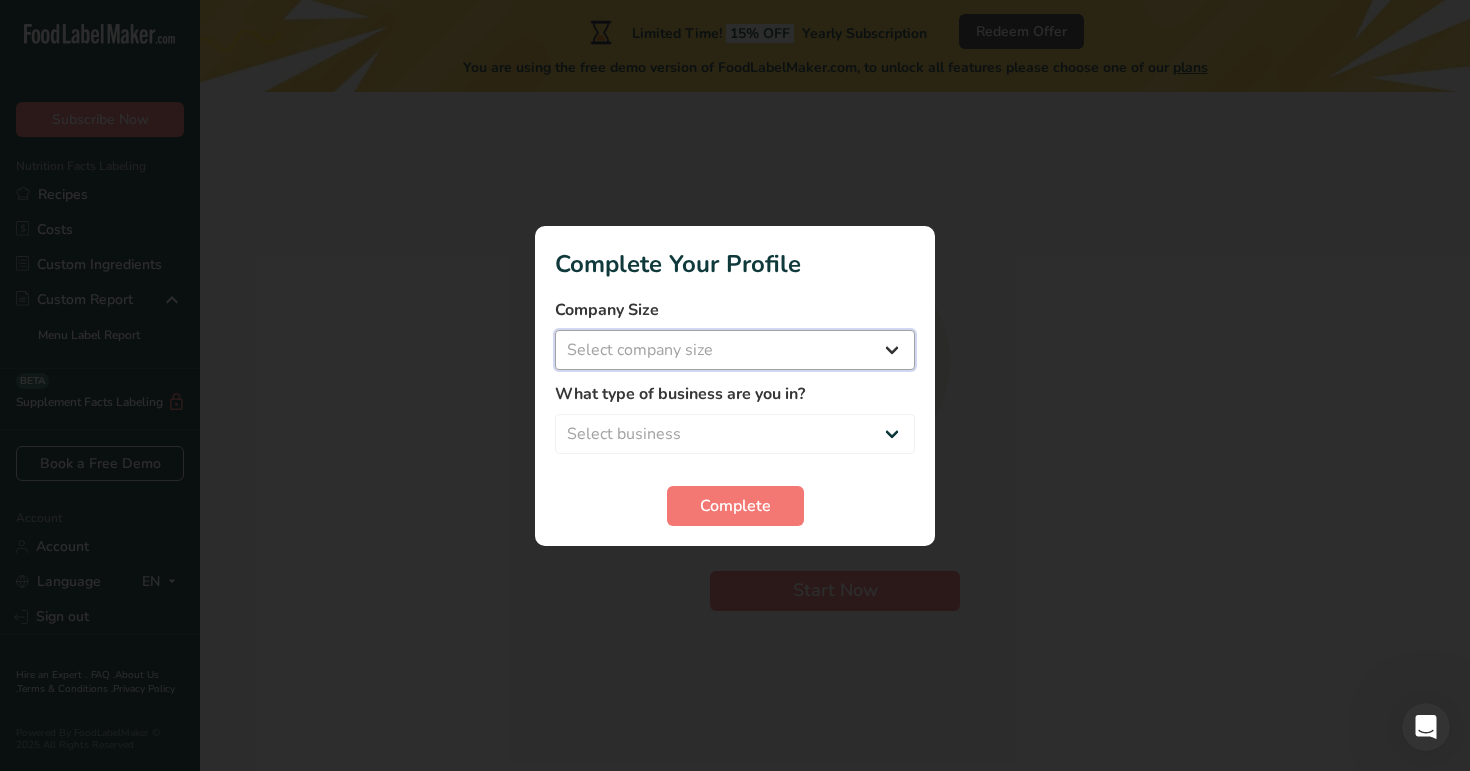 click on "Select company size
Over 500 Employees
test 1
1
Fewer than 10 Employees
Fewer than 10 Employees 123 4
Fewer than 10 Employees 123 4. 5" at bounding box center [735, 350] 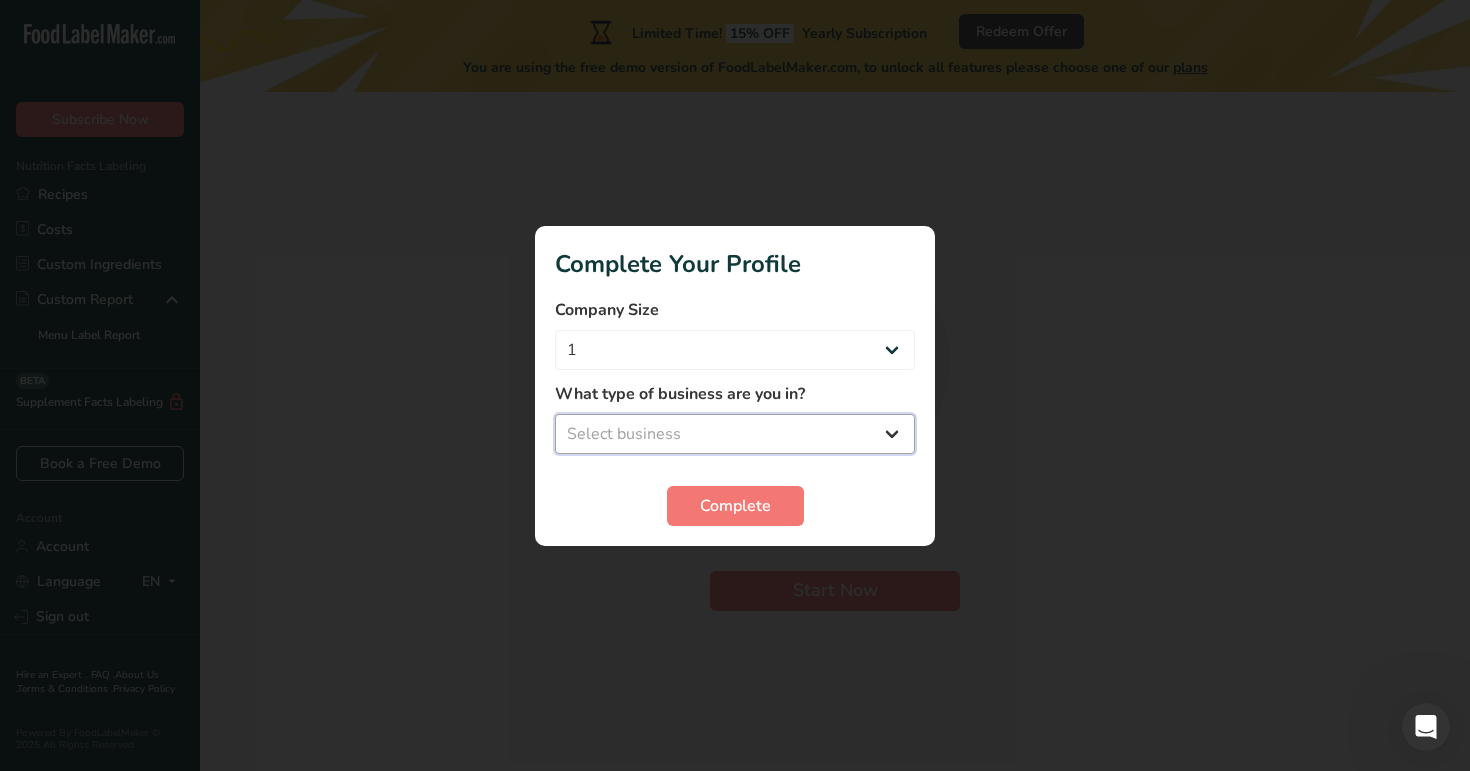click on "Select business
Packaged Food Manufacturer
Restaurant & Cafe
Bakery
Meal Plans & Catering Company
Nutritionist
Food Blogger
Personal Trainer
Other" at bounding box center (735, 434) 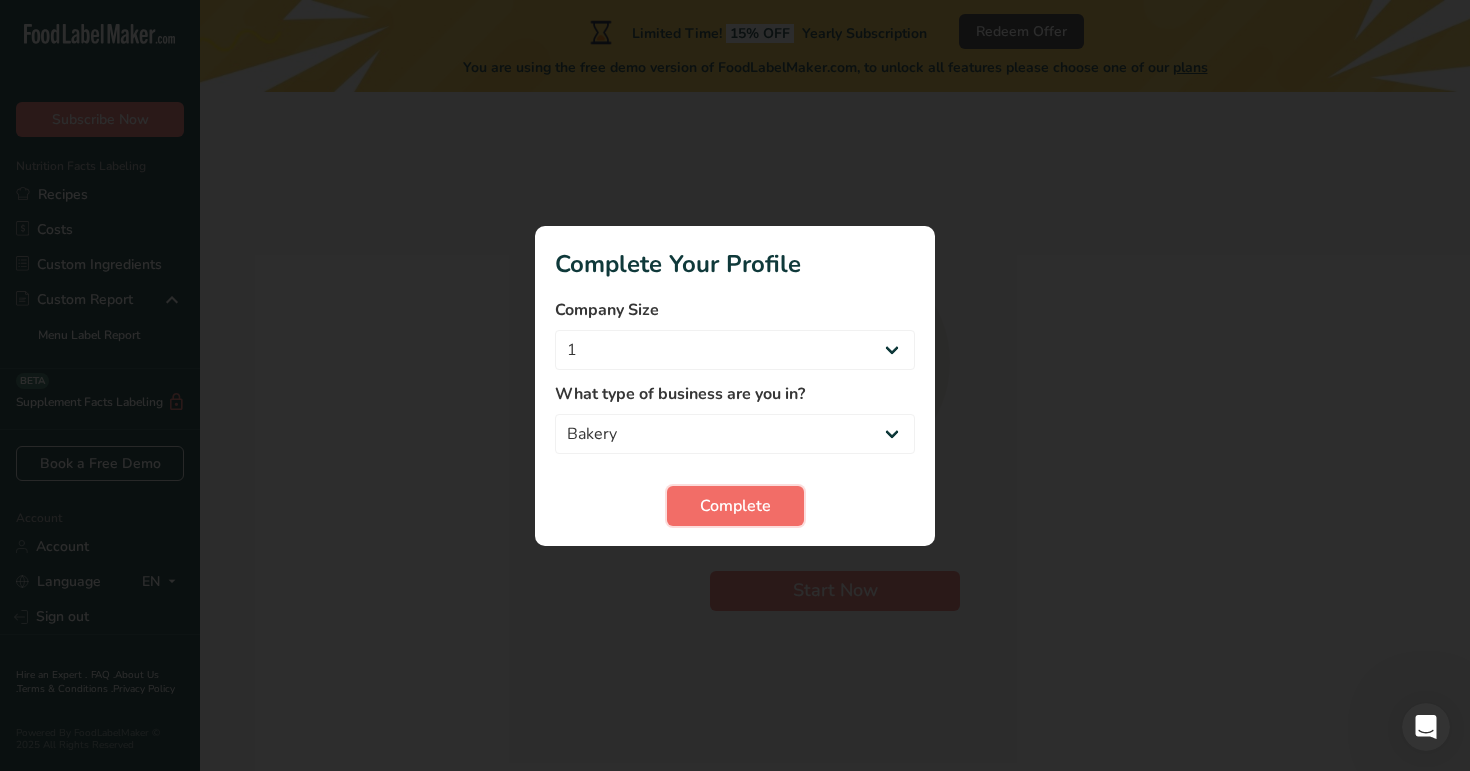 click on "Complete" at bounding box center [735, 506] 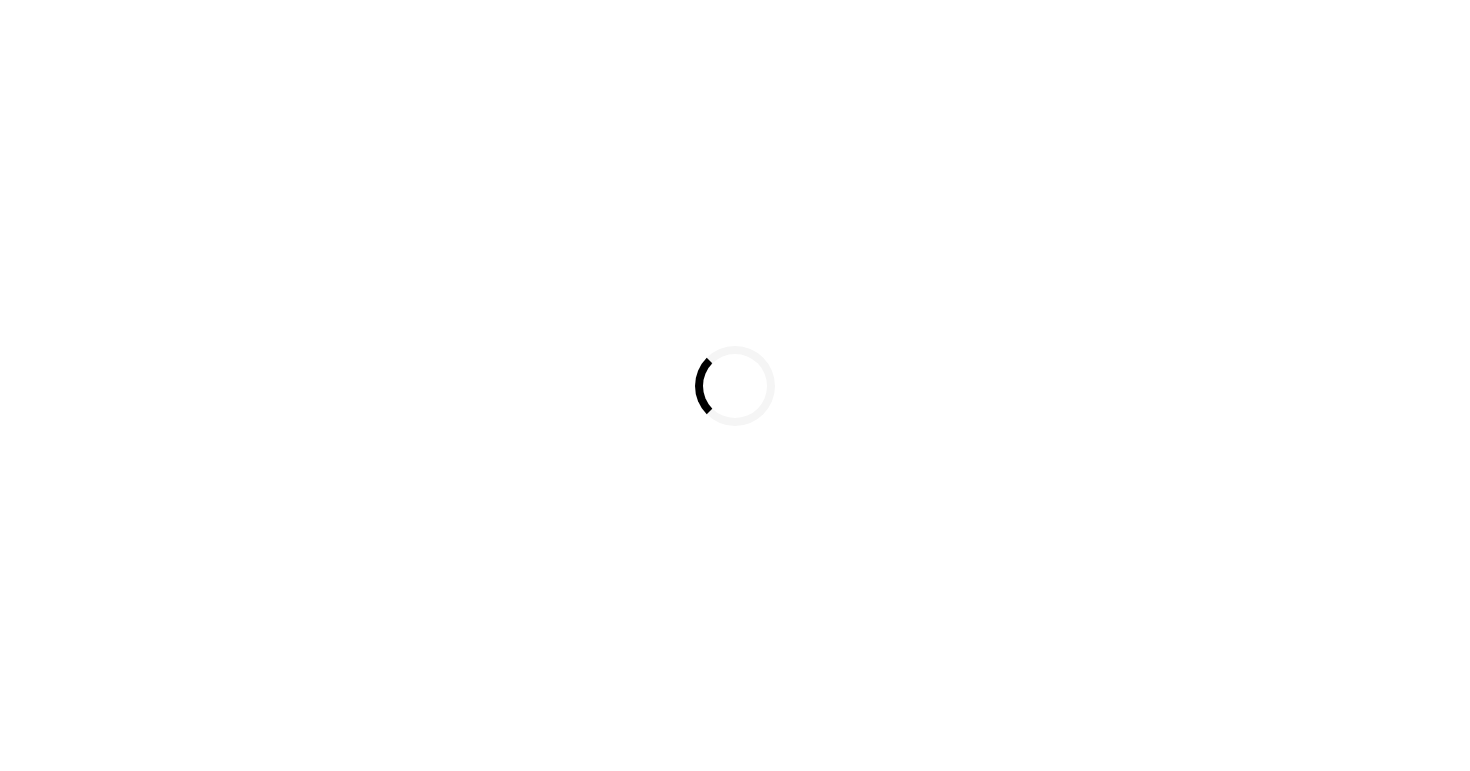 scroll, scrollTop: 0, scrollLeft: 0, axis: both 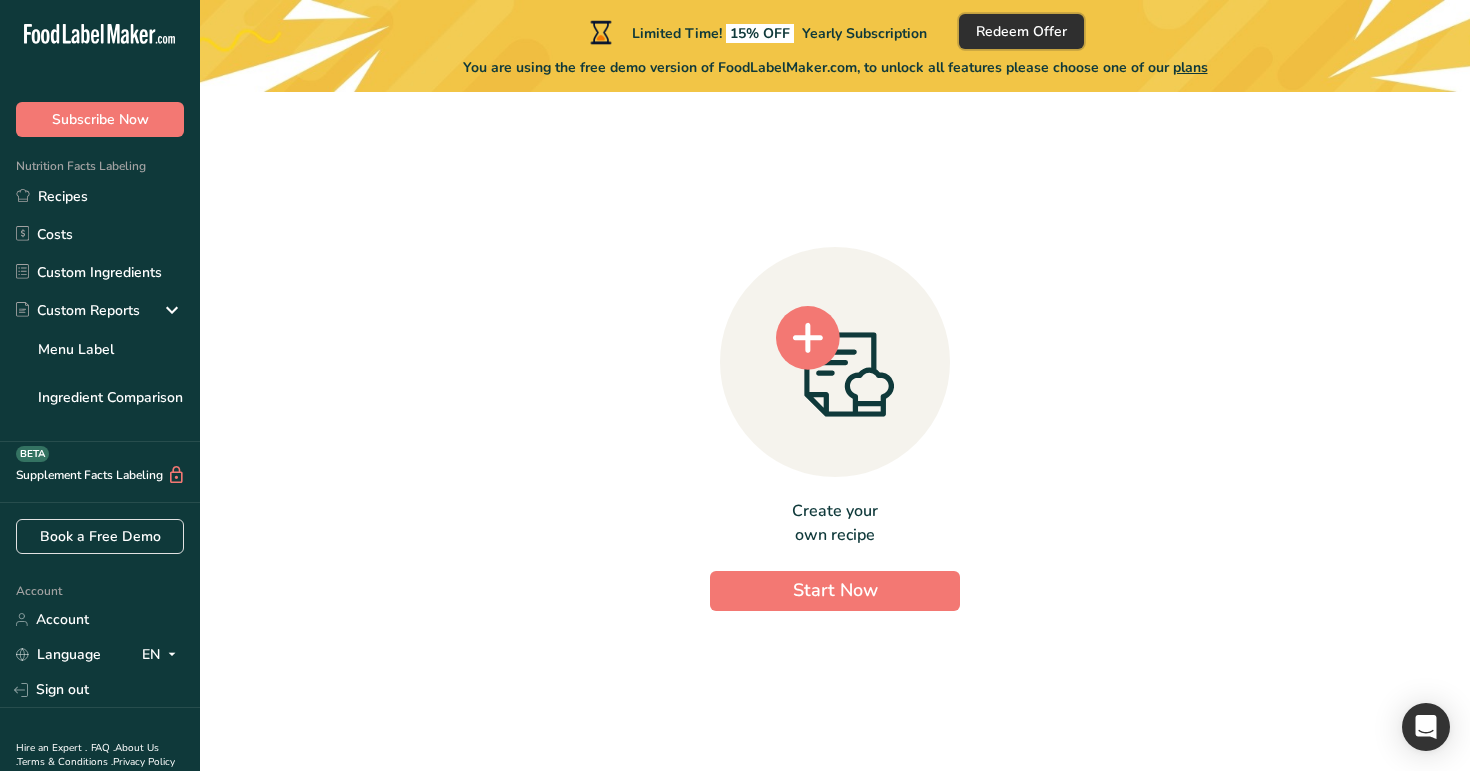 click on "Redeem Offer" at bounding box center (1021, 31) 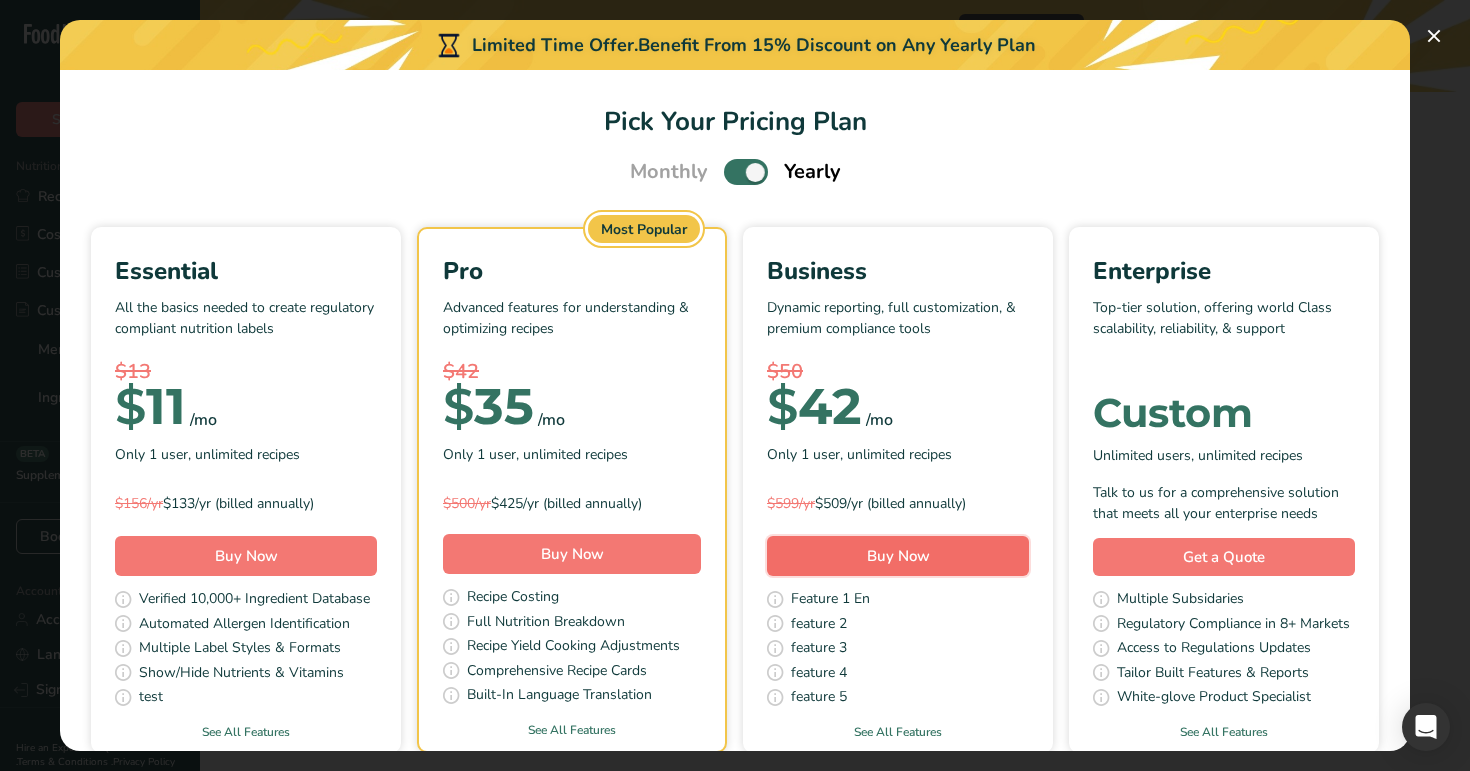 click on "Buy Now" at bounding box center [898, 556] 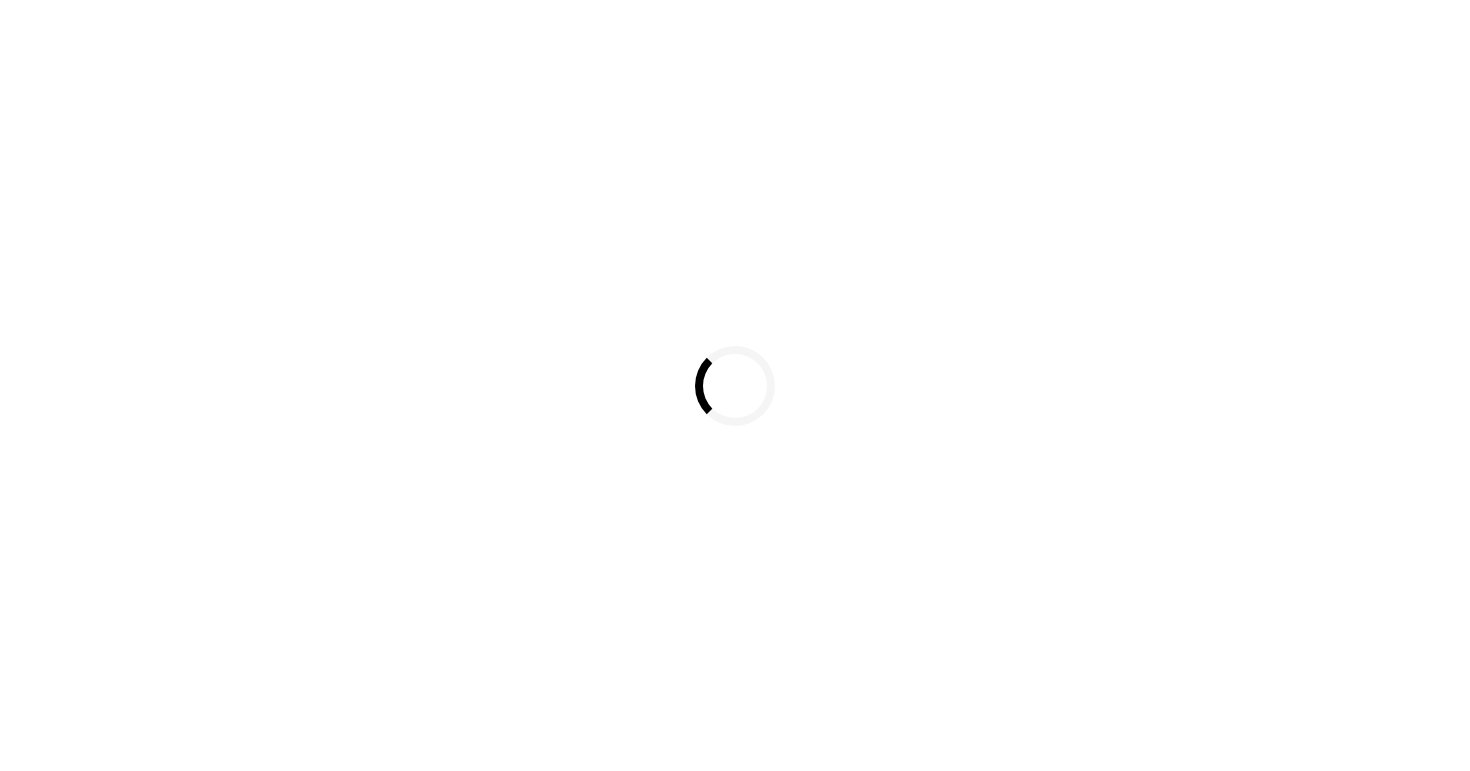 scroll, scrollTop: 0, scrollLeft: 0, axis: both 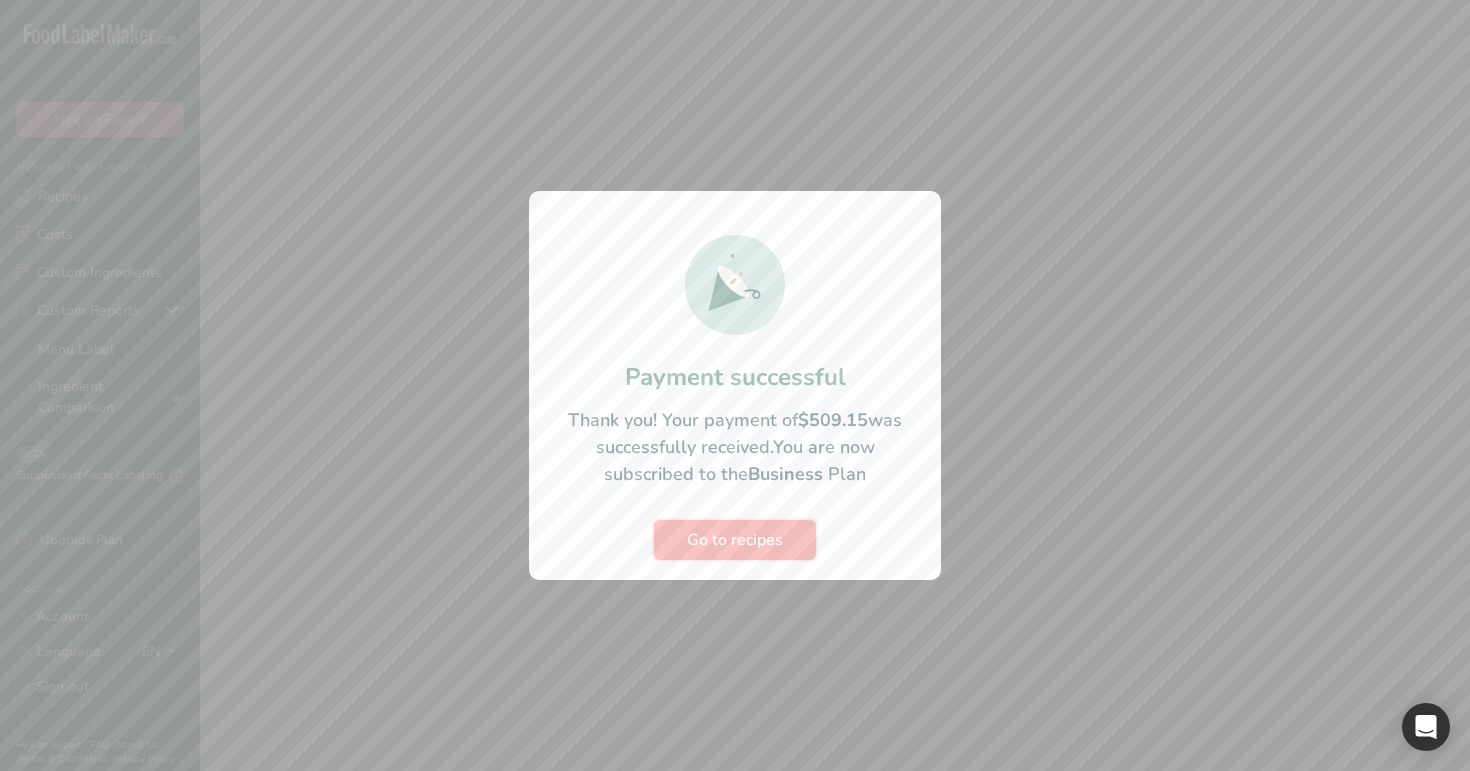 click on "Go to recipes" at bounding box center (735, 540) 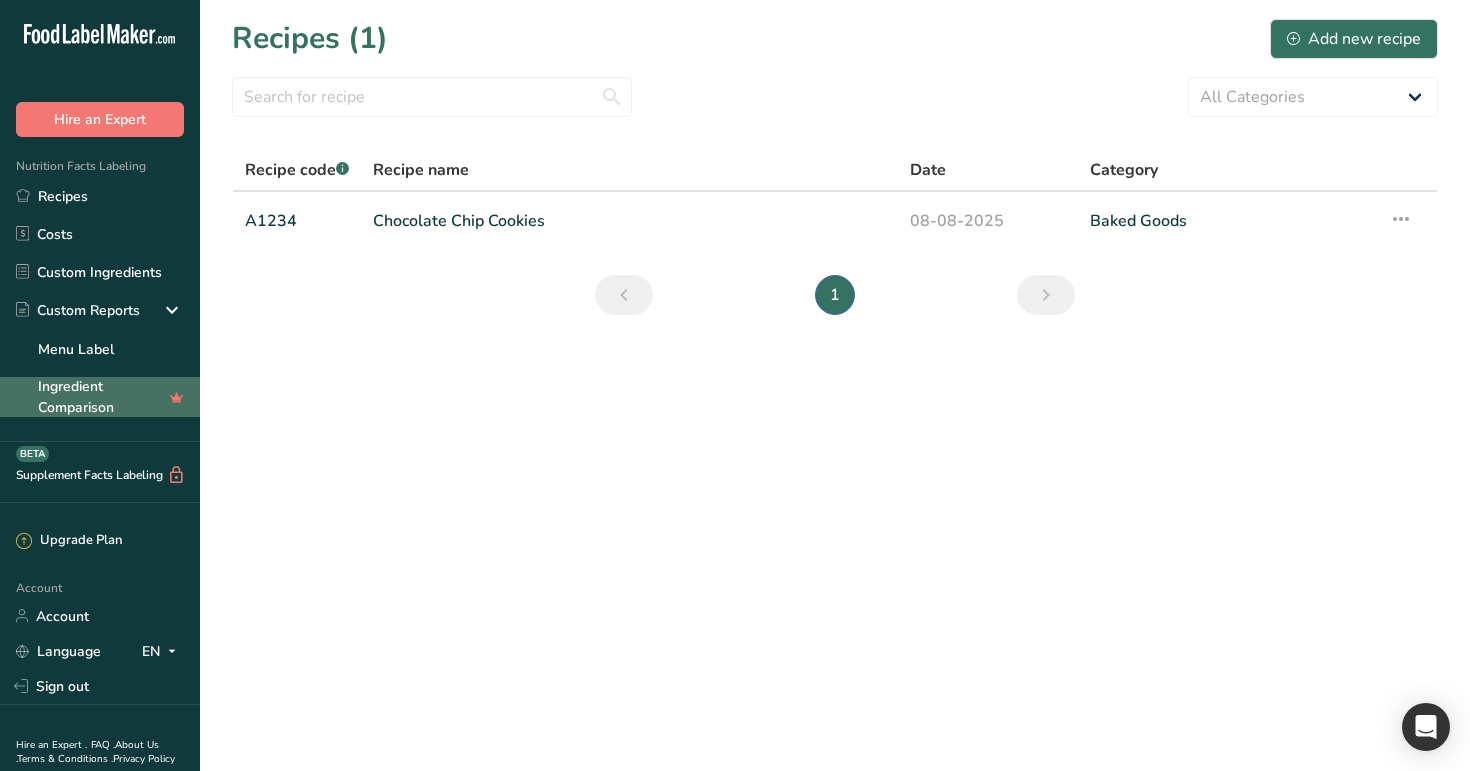 click on "Ingredient Comparison" at bounding box center [100, 397] 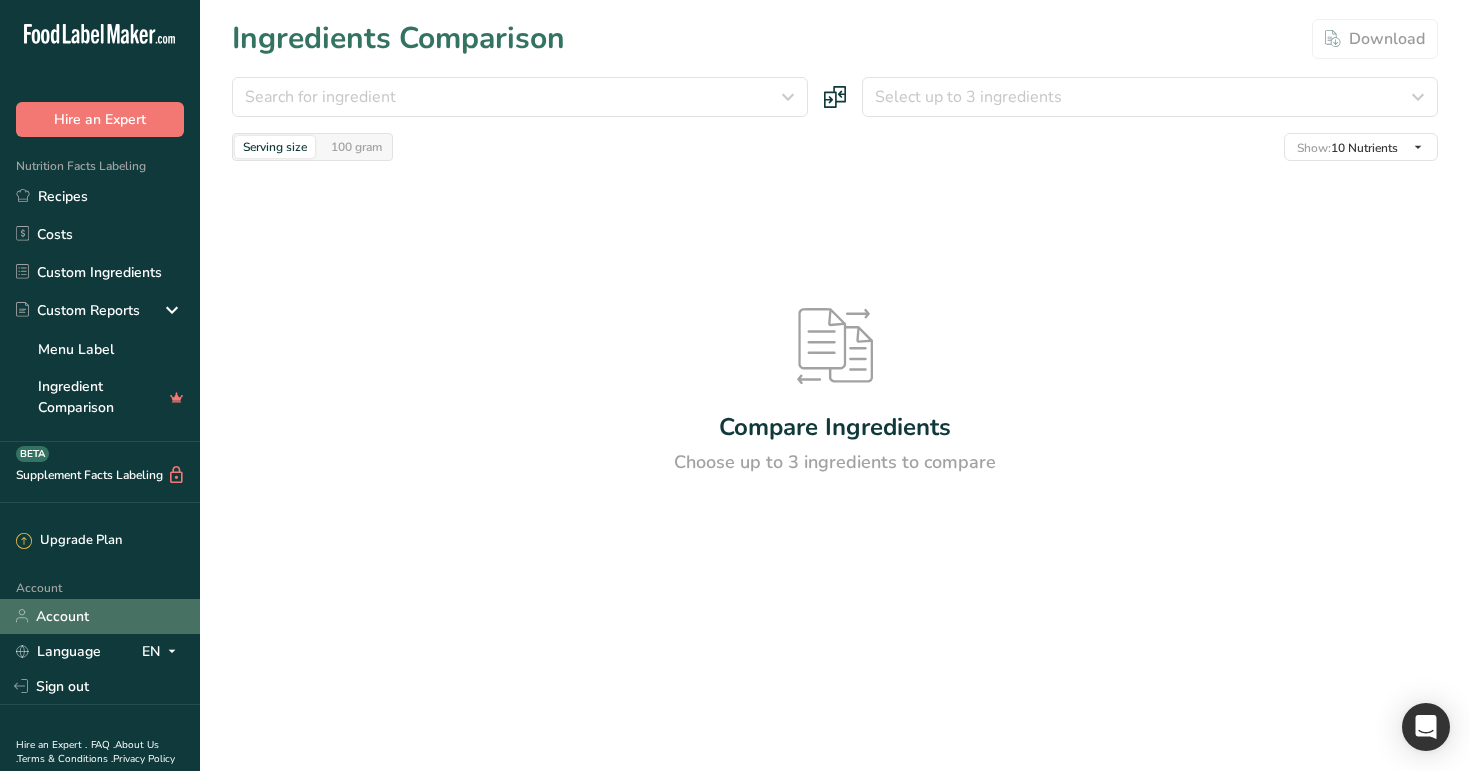 click on "Account" at bounding box center (100, 616) 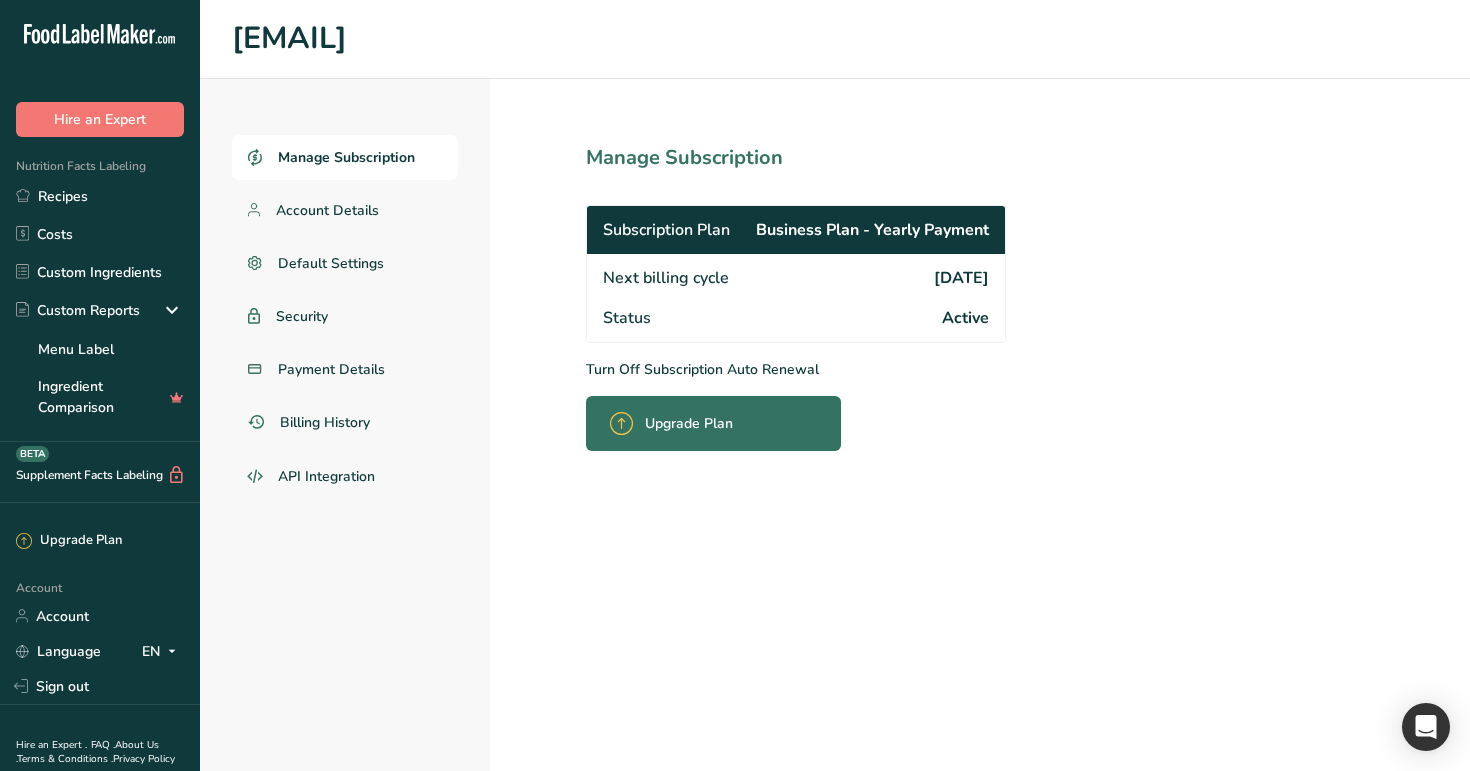 drag, startPoint x: 489, startPoint y: 44, endPoint x: 236, endPoint y: 54, distance: 253.19756 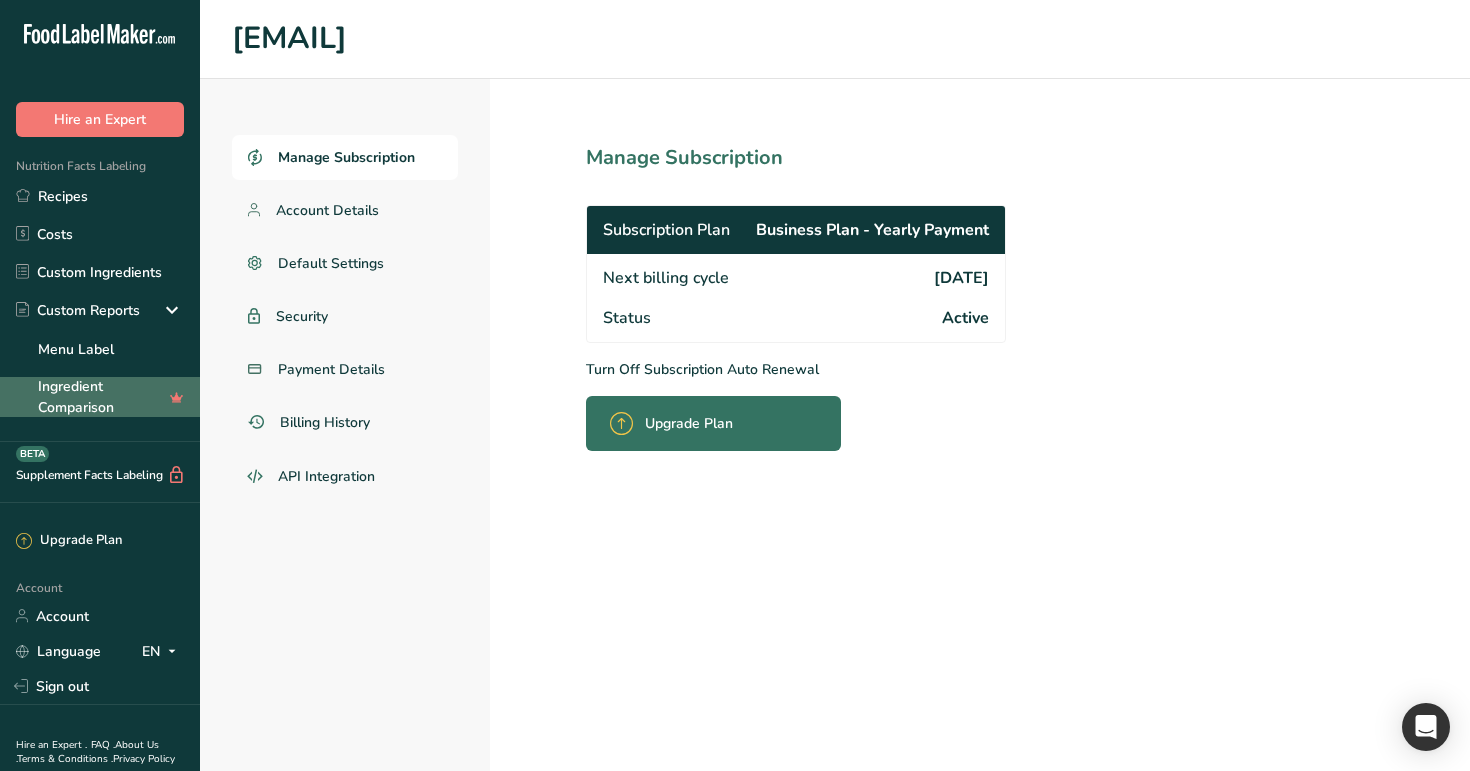 click on "Ingredient Comparison" at bounding box center [100, 397] 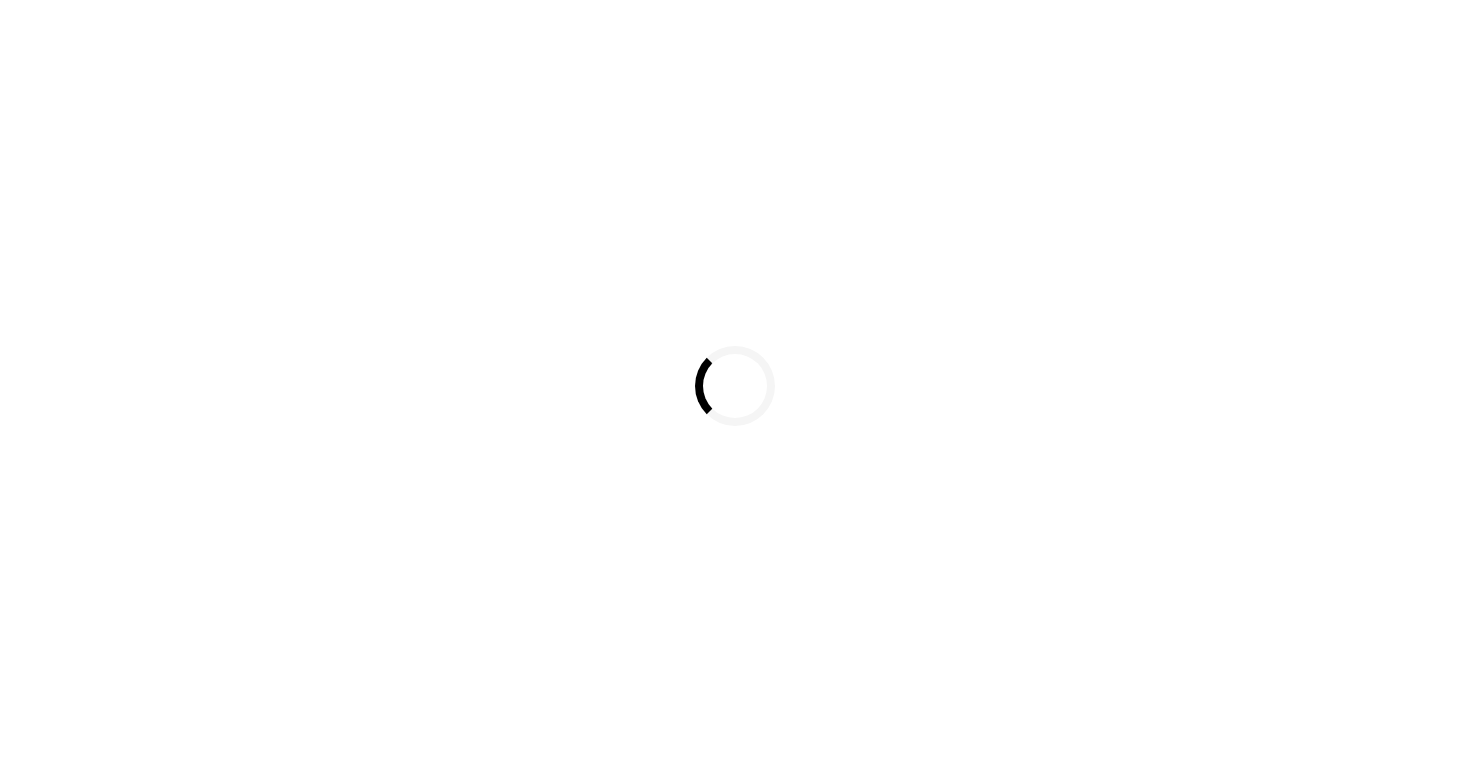 scroll, scrollTop: 0, scrollLeft: 0, axis: both 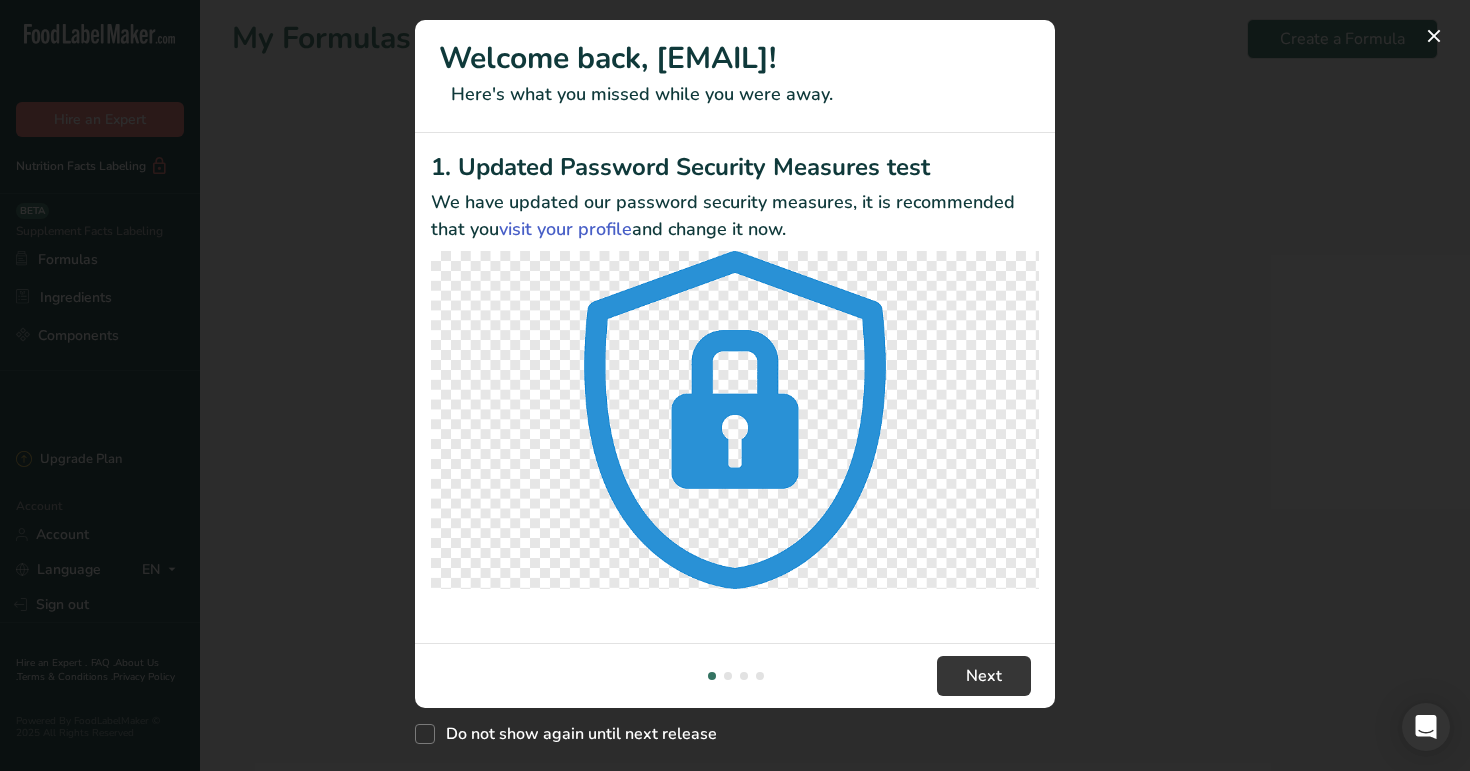 click at bounding box center (735, 385) 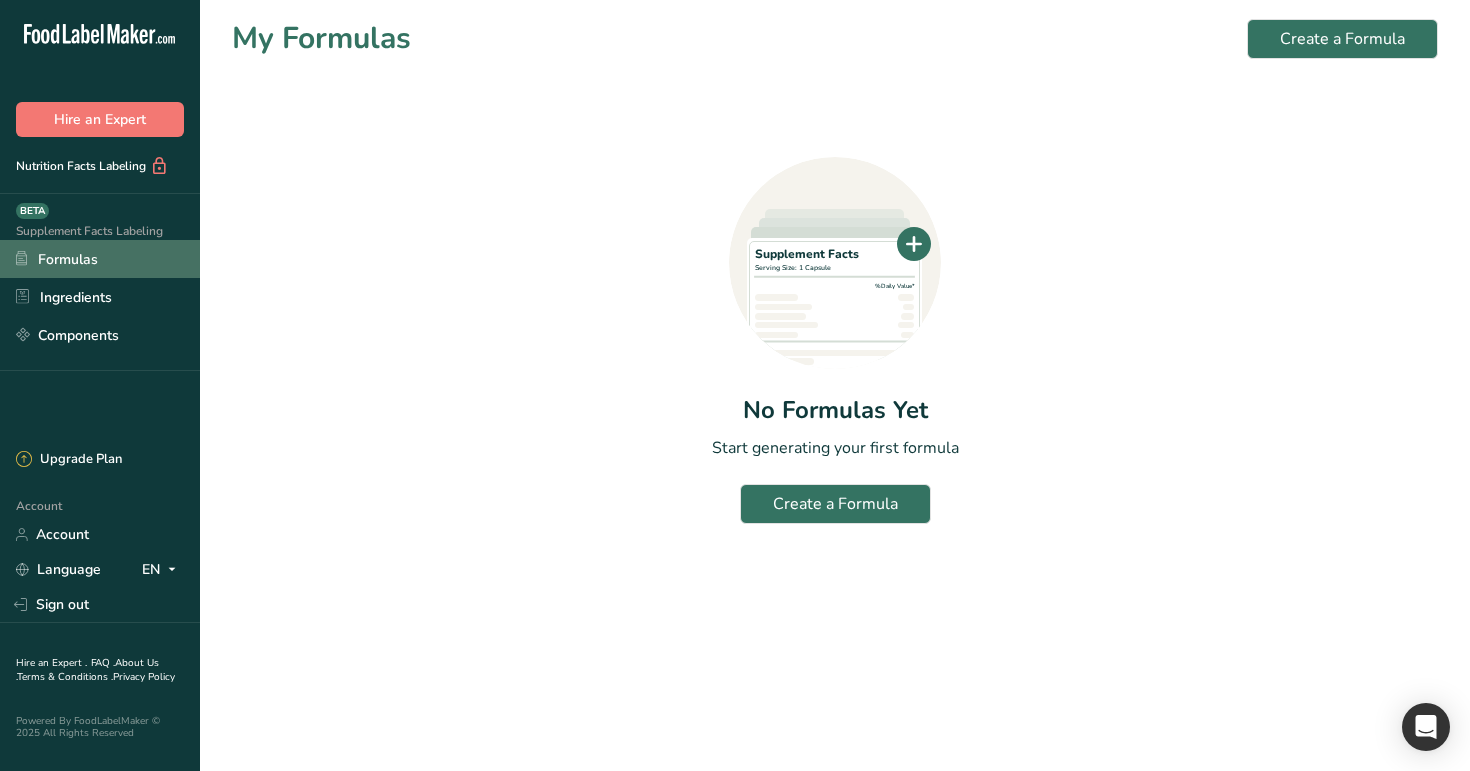 click on "Formulas" at bounding box center (100, 259) 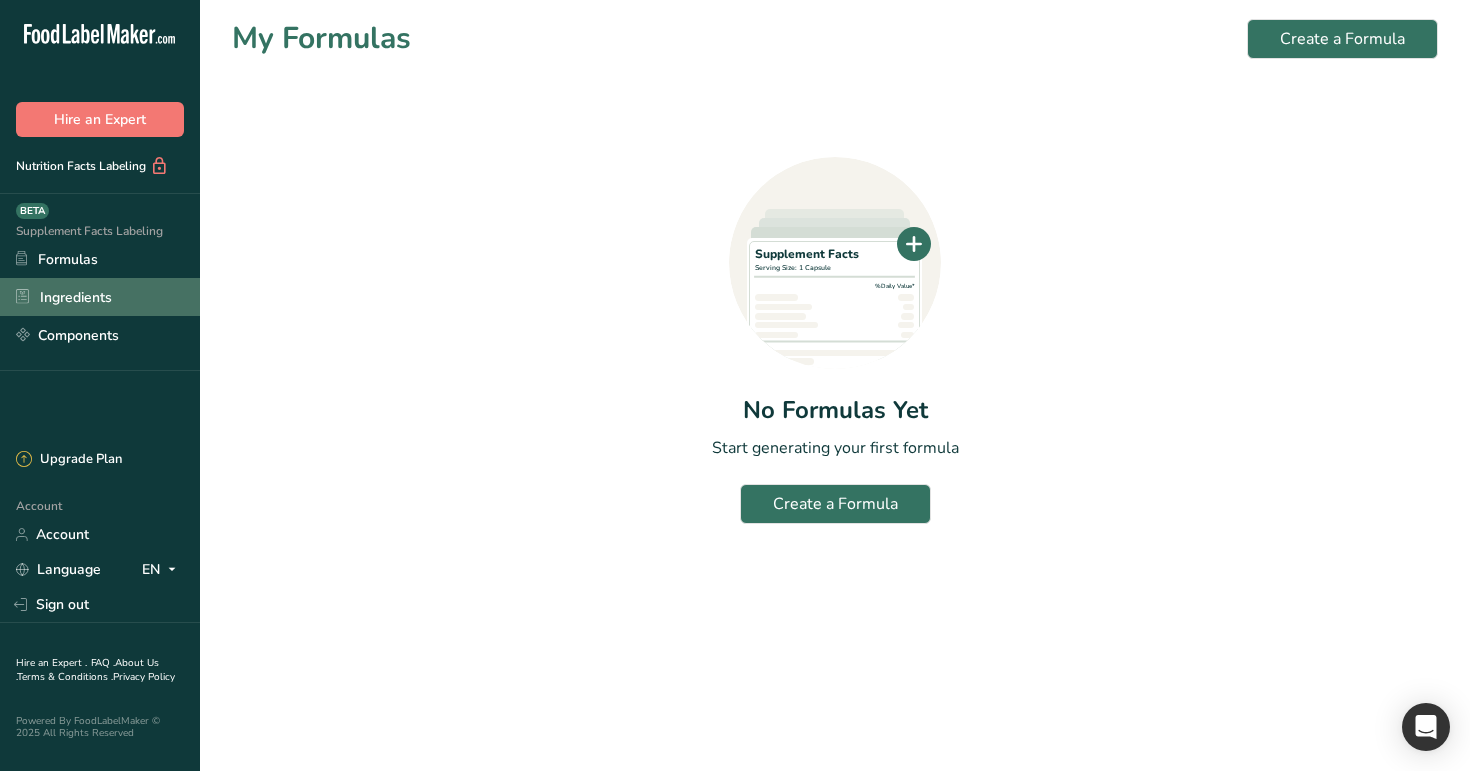 click on "Ingredients" at bounding box center [100, 297] 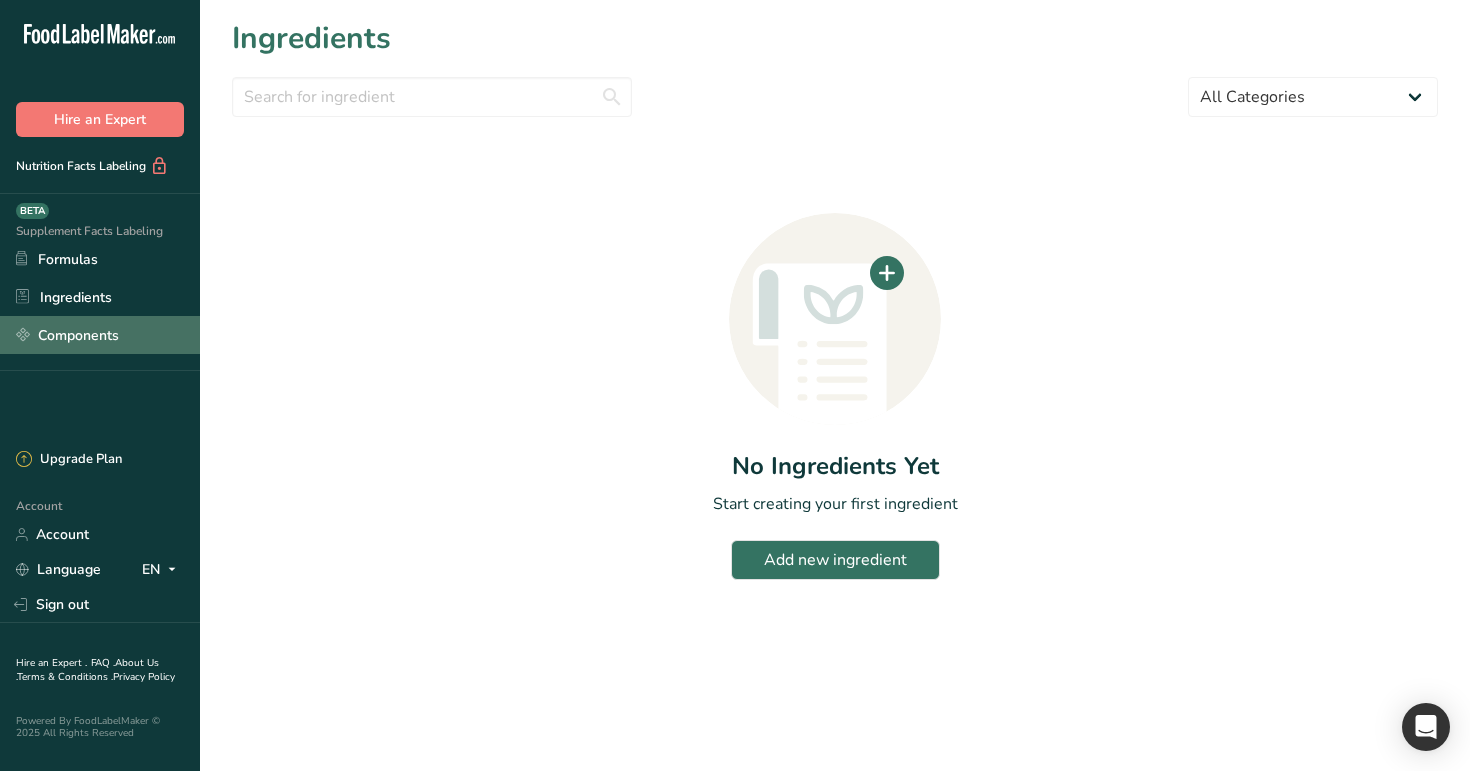 click on "Components" at bounding box center [100, 335] 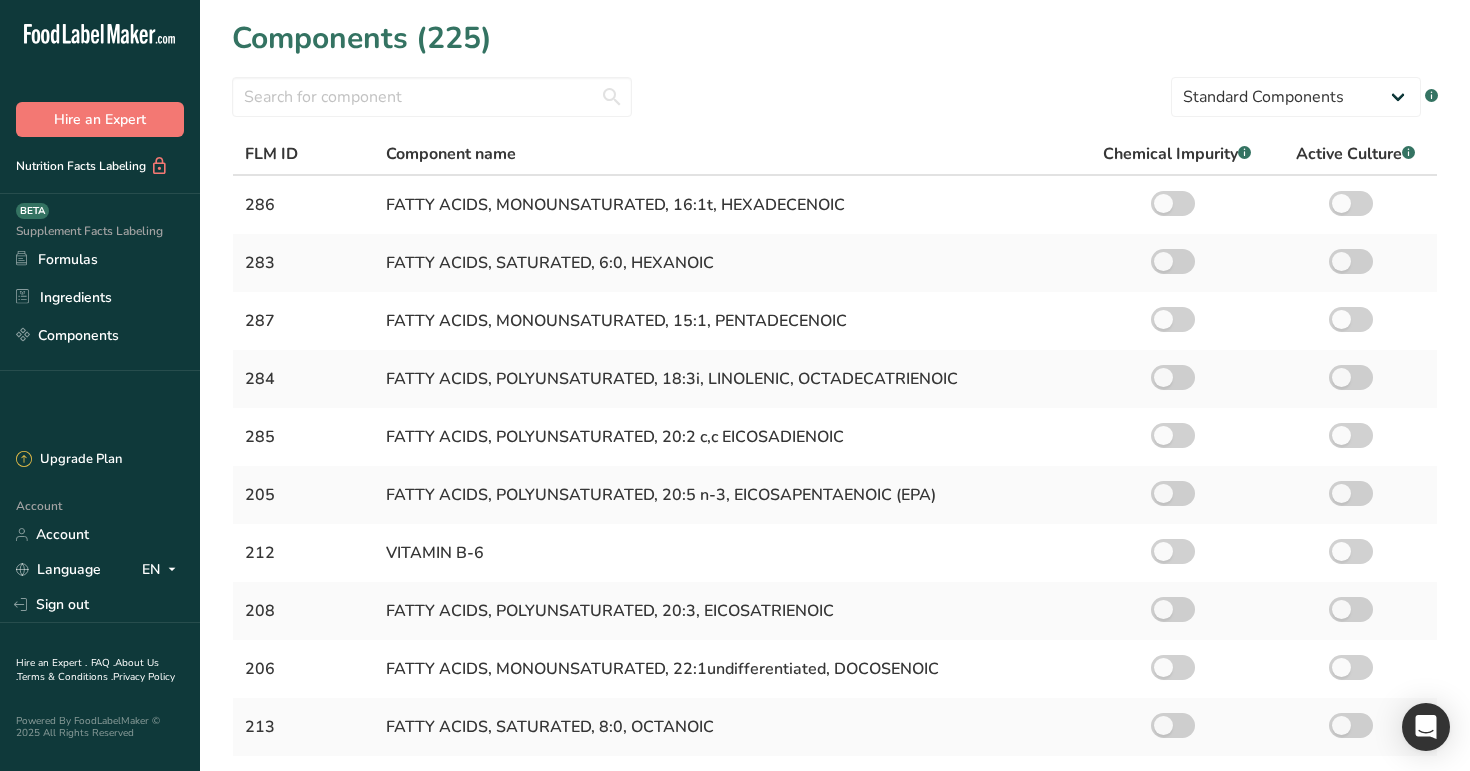 click on "Components
(225)
Standard Components
Custom Components
.a-a{fill:#347362;}.b-a{fill:#fff;}                      FLM ID
Component name
Chemical Impurity
.a-a{fill:#347362;}.b-a{fill:#fff;}
Active Culture
.a-a{fill:#347362;}.b-a{fill:#fff;}
286
FATTY ACIDS, MONOUNSATURATED, 16:1t, HEXADECENOIC
283
FATTY ACIDS, SATURATED, 6:0, HEXANOIC
287
FATTY ACIDS, MONOUNSATURATED, 15:1, PENTADECENOIC
284
FATTY ACIDS, POLYUNSATURATED, 18:3i, LINOLENIC, OCTADECATRIENOIC
285
FATTY ACIDS, POLYUNSATURATED, 20:2 c,c  EICOSADIENOIC
205
FATTY ACIDS, POLYUNSATURATED, 20:5 n-3, EICOSAPENTAENOIC (EPA)
212
VITAMIN B-6
208
1 2 … 15" at bounding box center (835, 571) 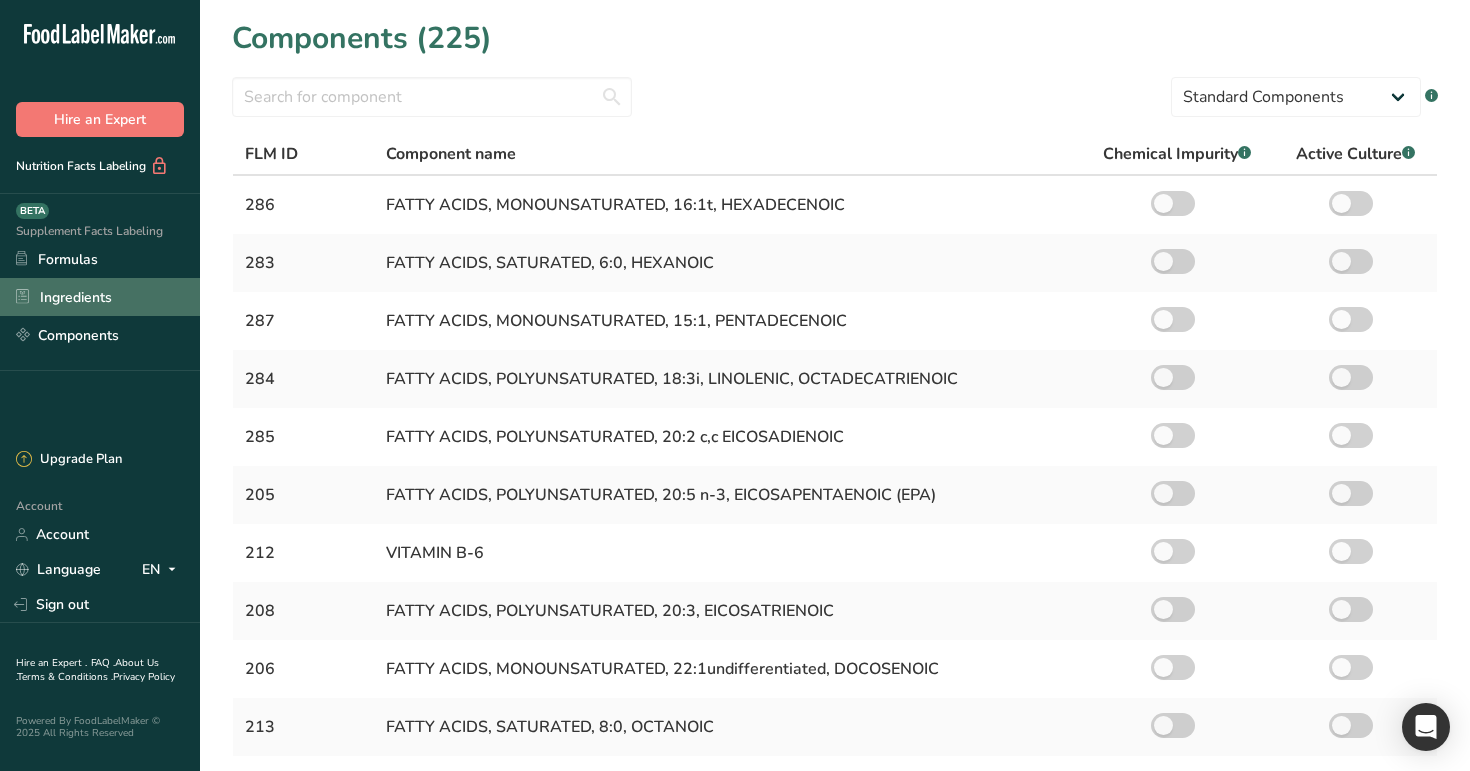 click on "Ingredients" at bounding box center [100, 297] 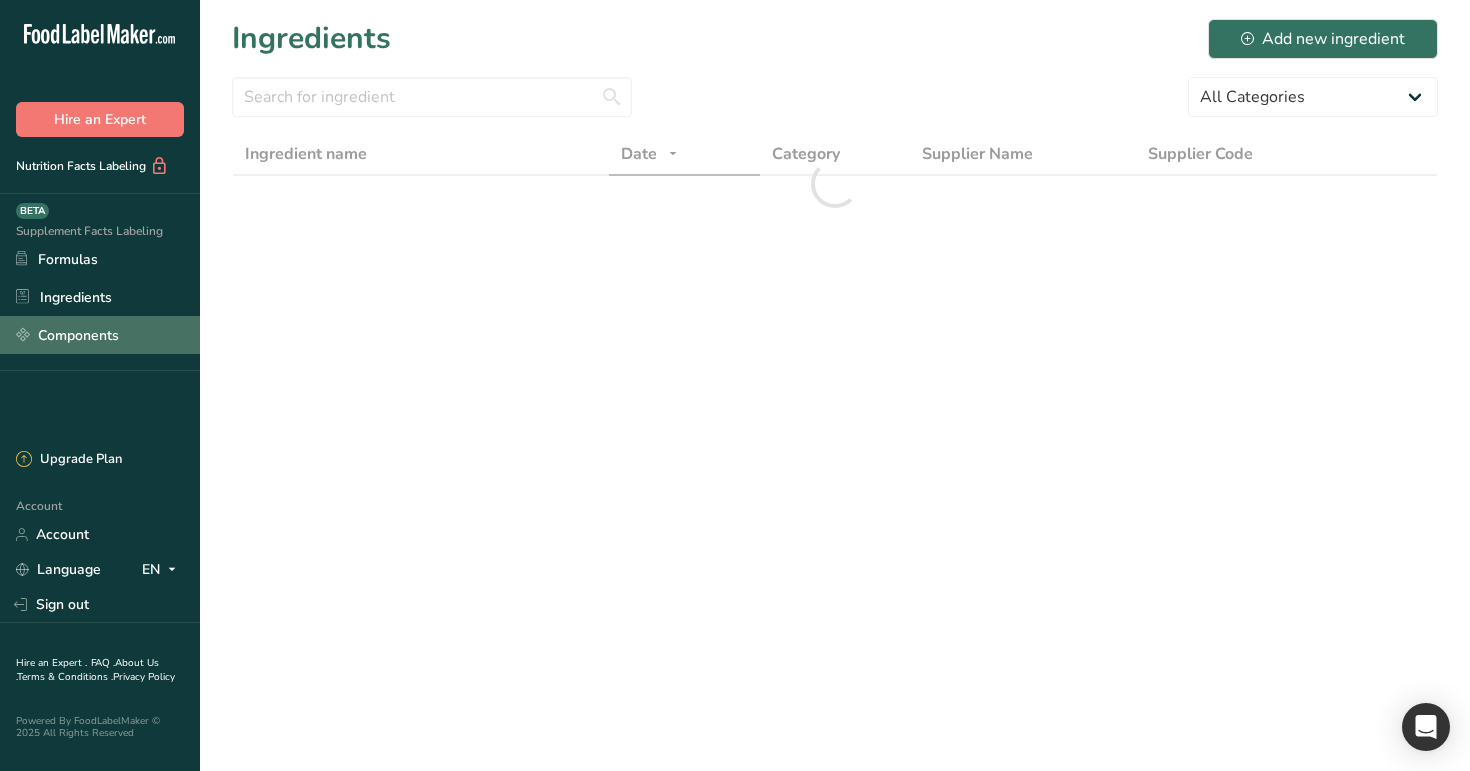 click on "Components" at bounding box center (100, 335) 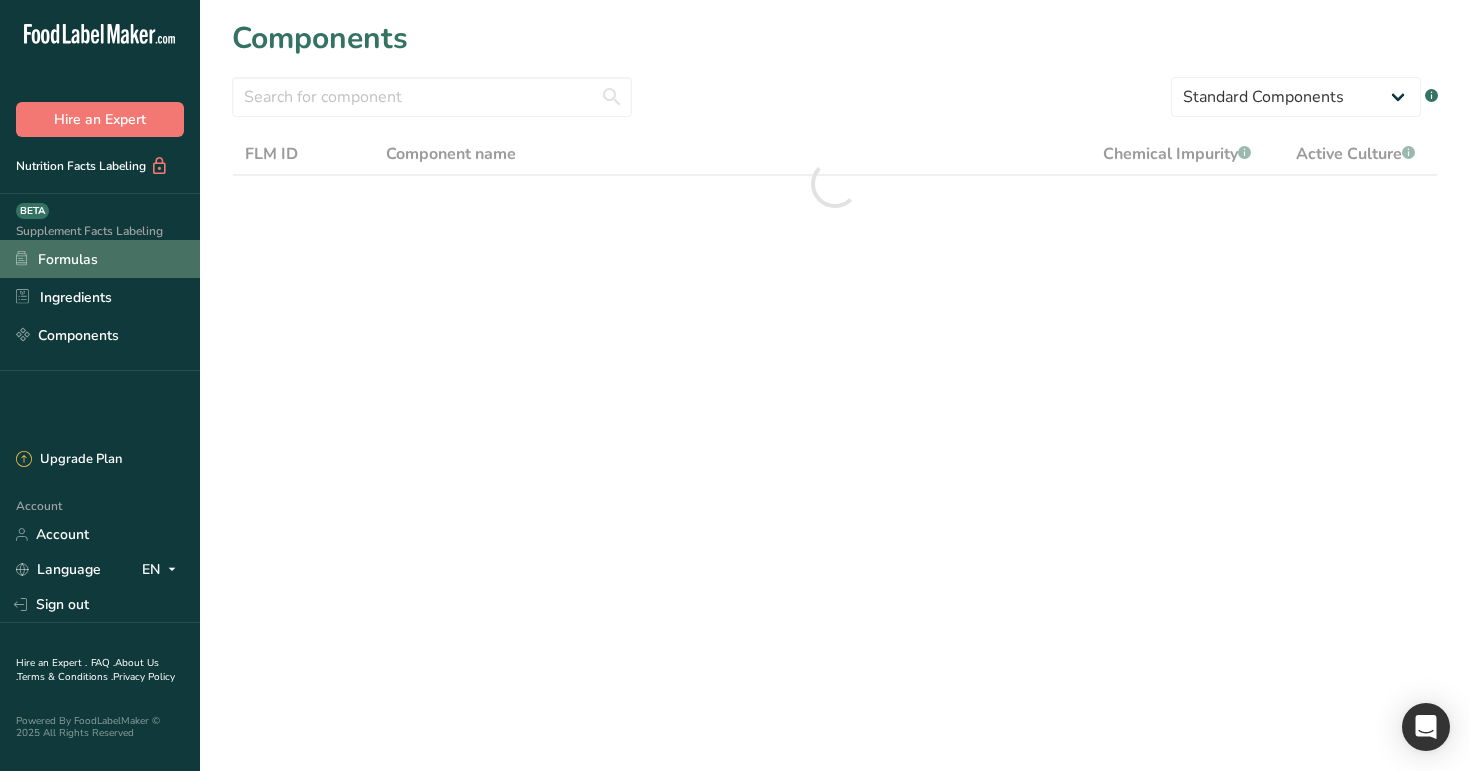 click on "Formulas" at bounding box center (100, 259) 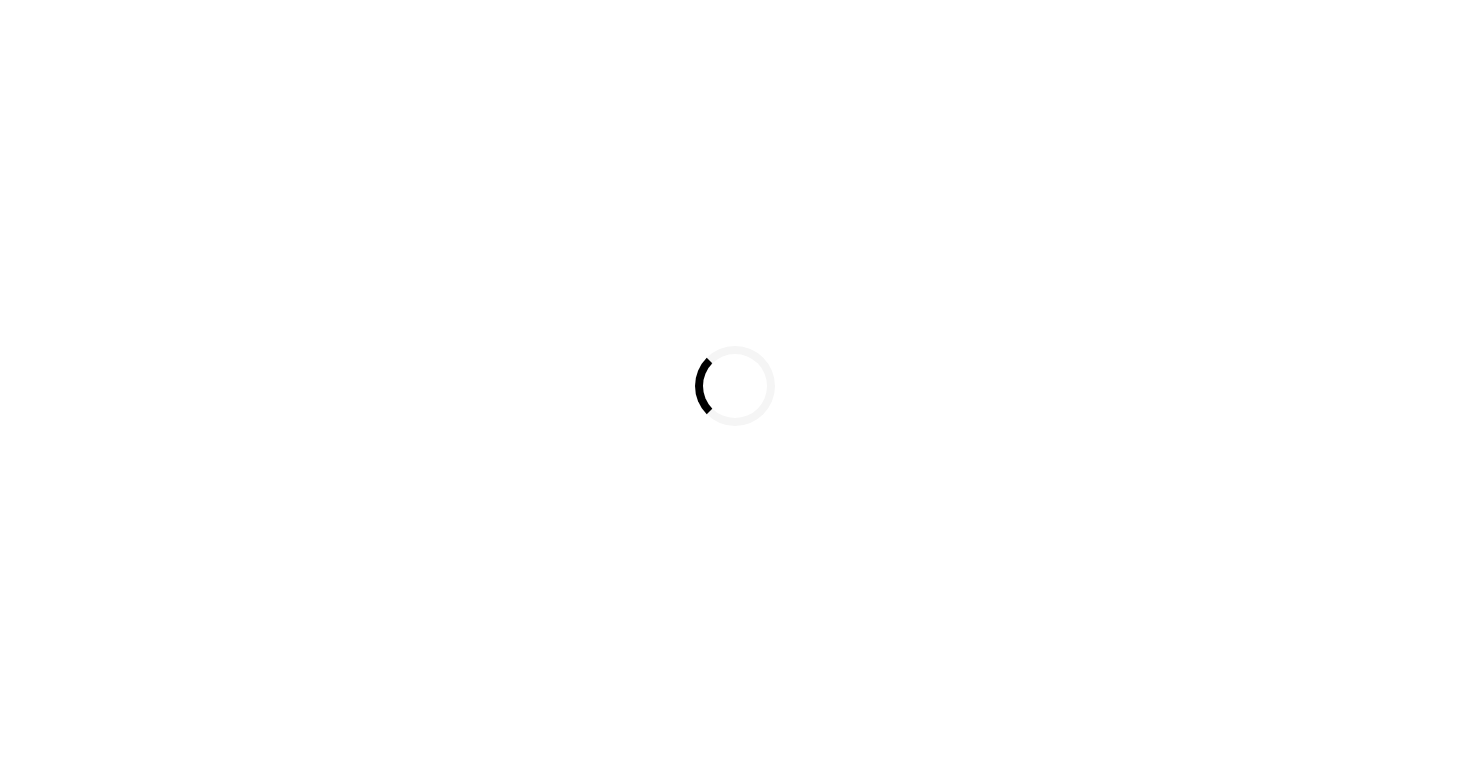 scroll, scrollTop: 0, scrollLeft: 0, axis: both 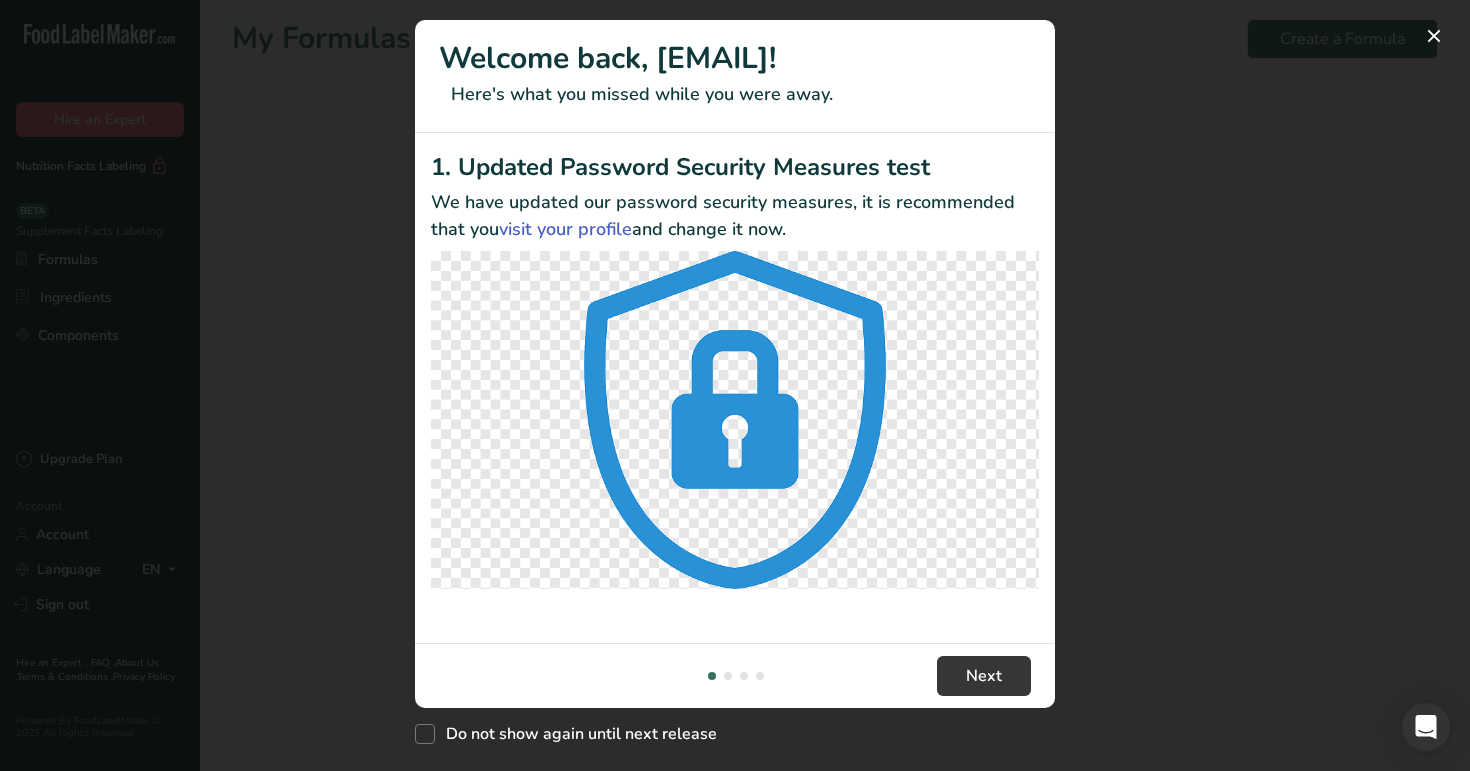 click at bounding box center (735, 385) 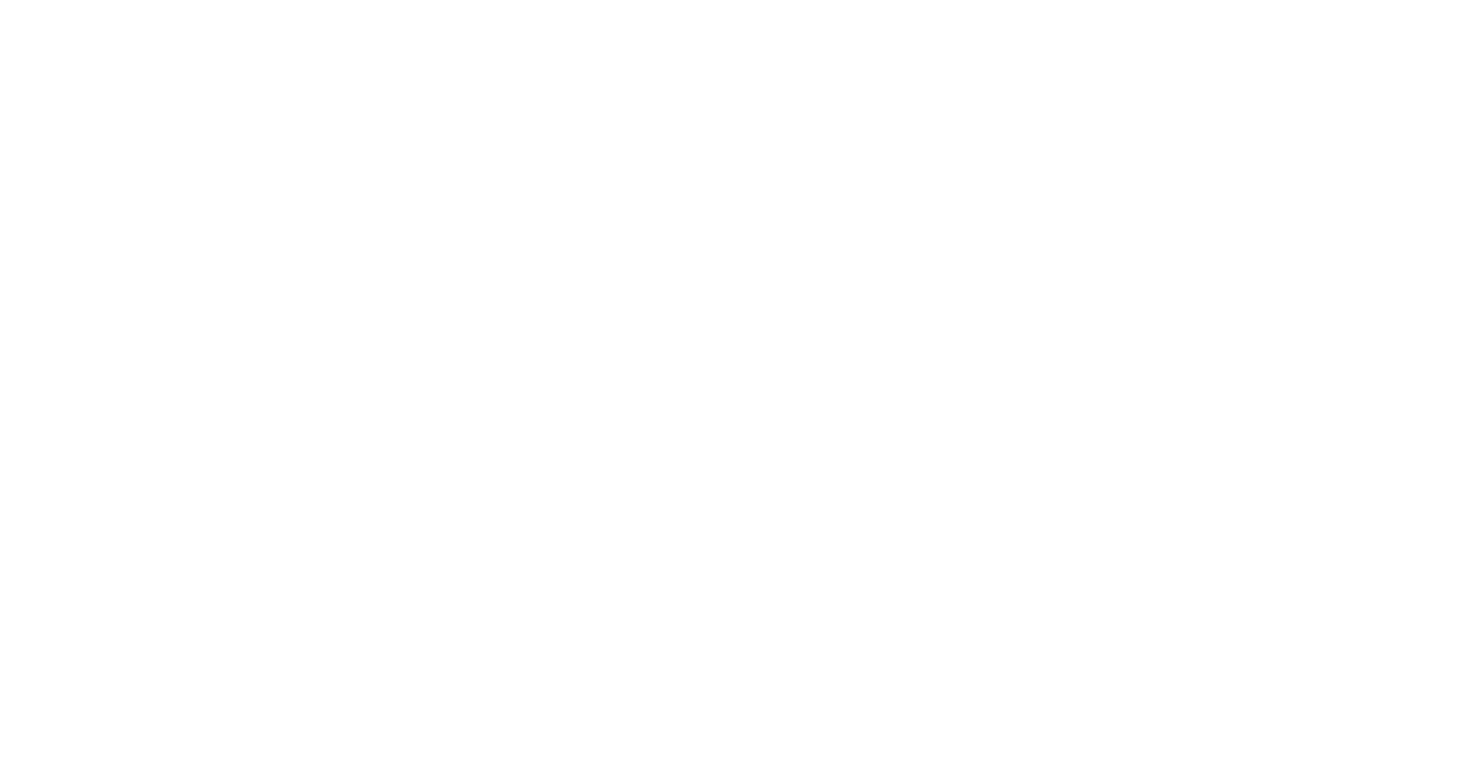scroll, scrollTop: 0, scrollLeft: 0, axis: both 